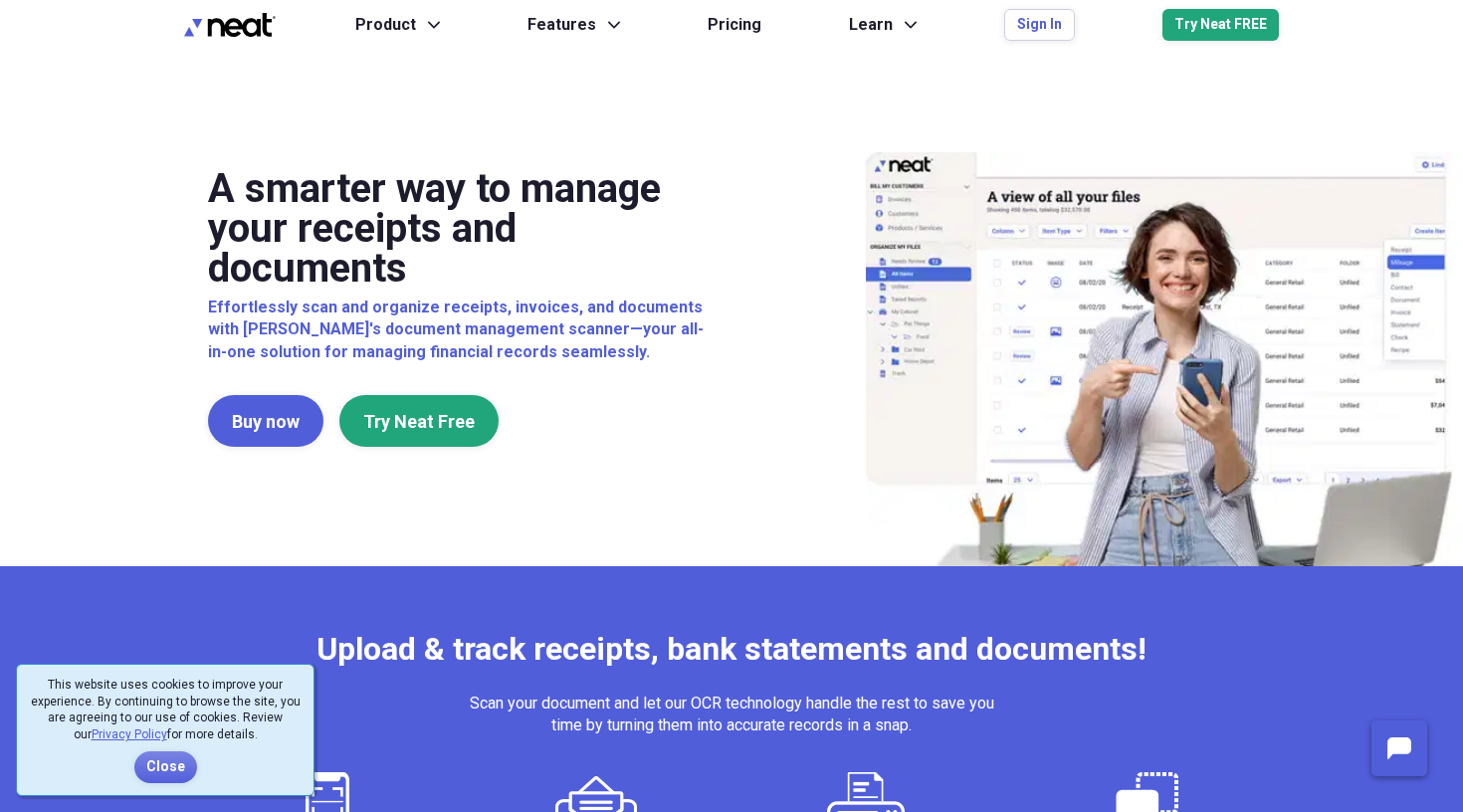 scroll, scrollTop: 0, scrollLeft: 0, axis: both 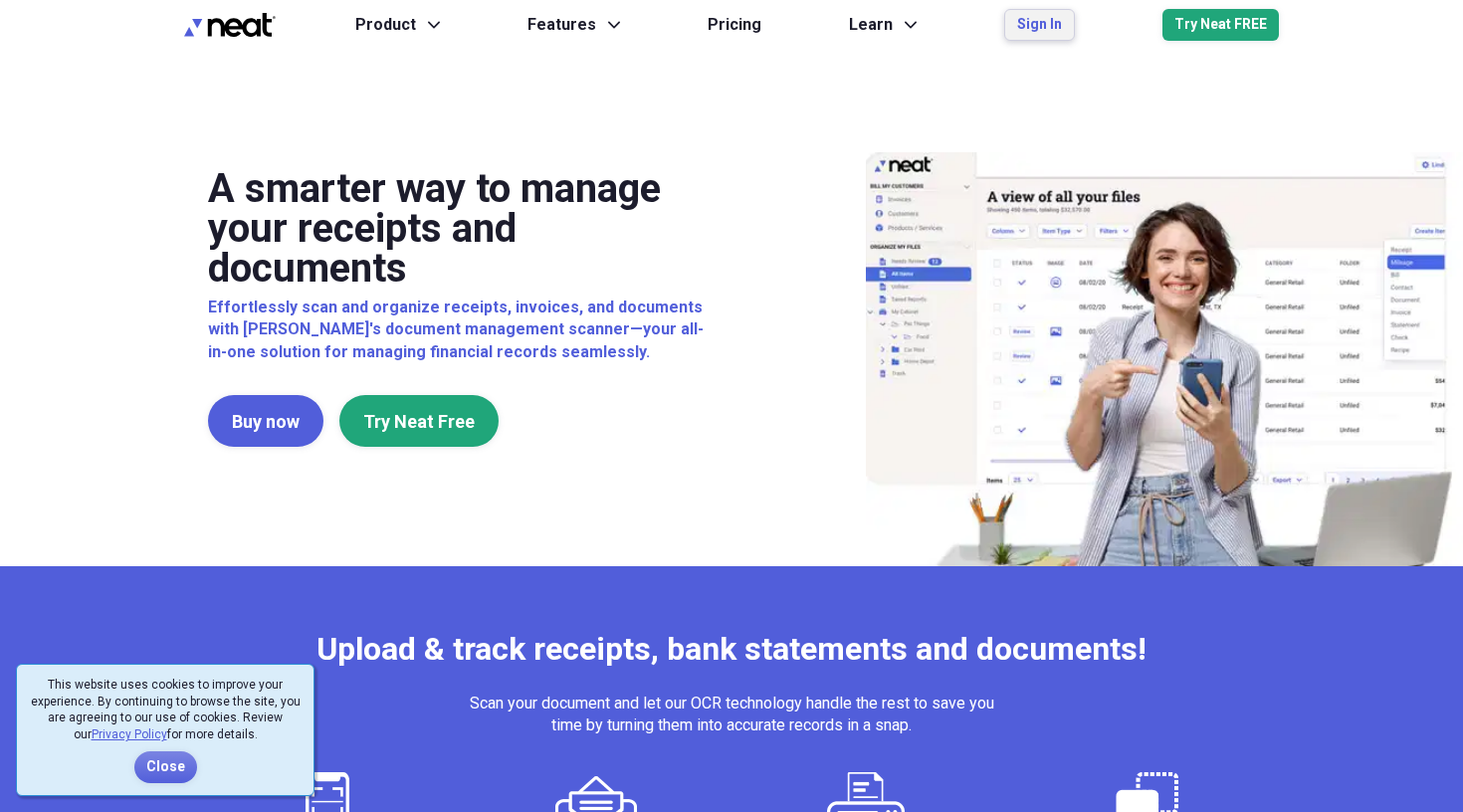 click on "Sign In" at bounding box center (1039, 25) 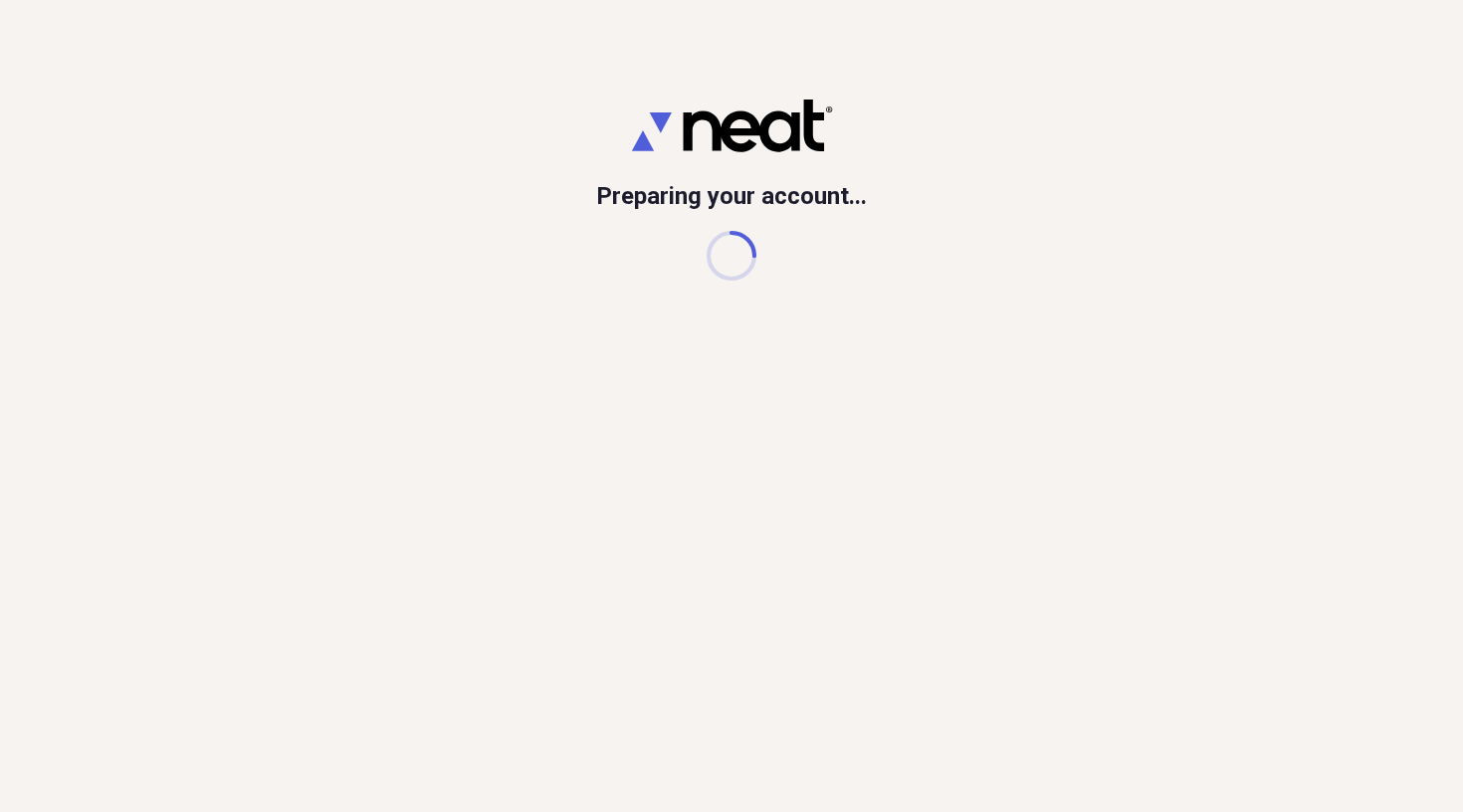 scroll, scrollTop: 0, scrollLeft: 0, axis: both 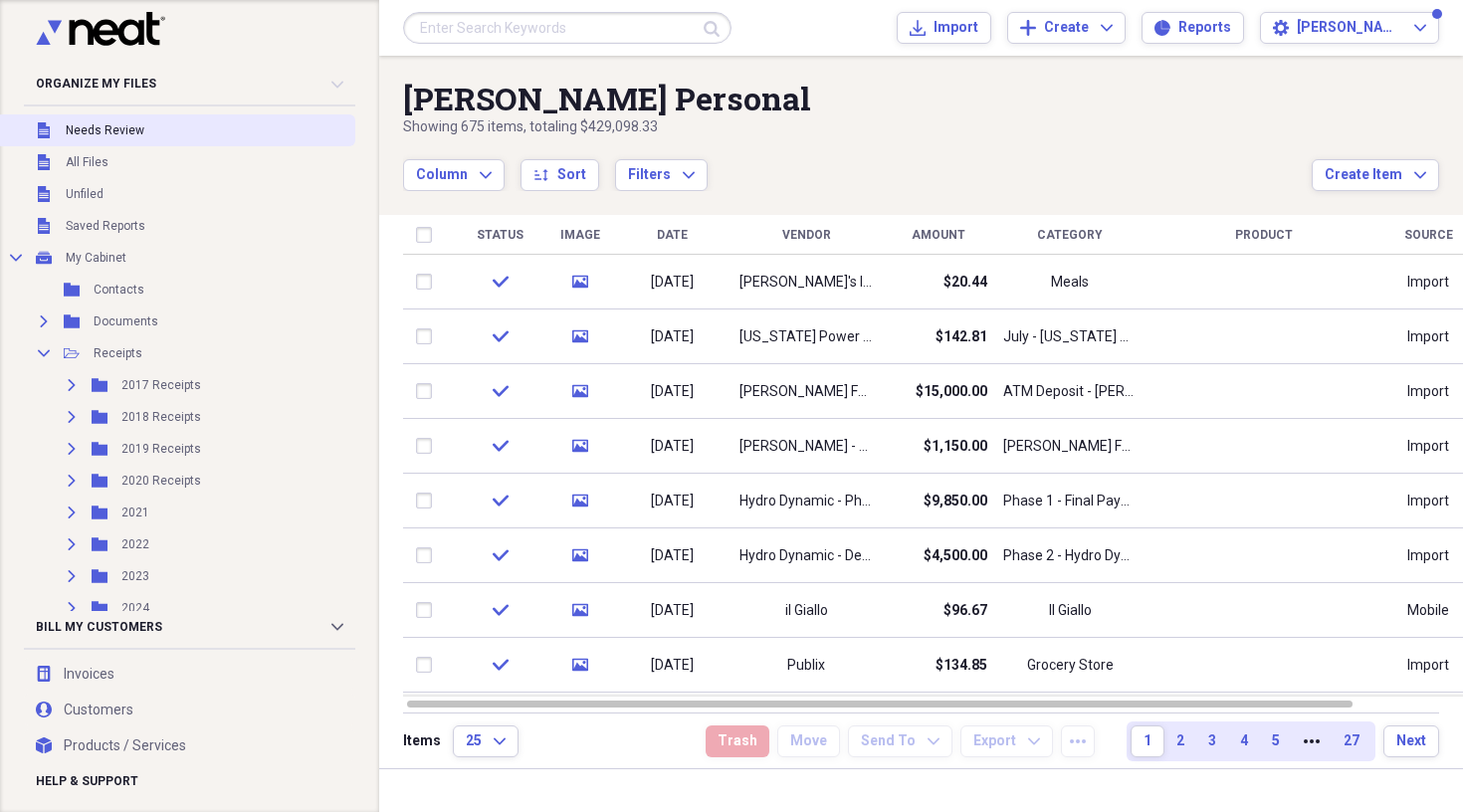 click on "Needs Review" at bounding box center [104, 130] 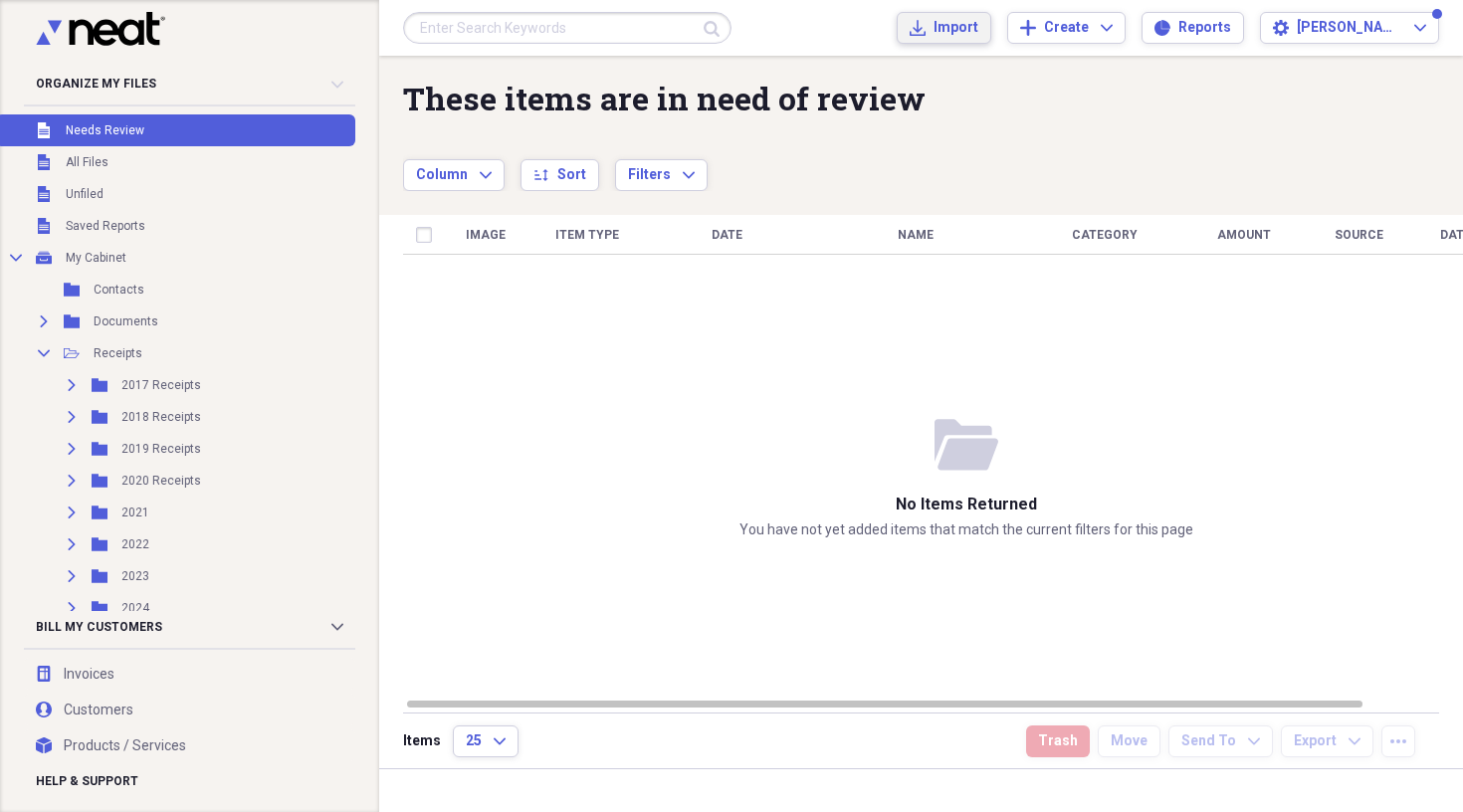 click on "Import Import" at bounding box center [943, 28] 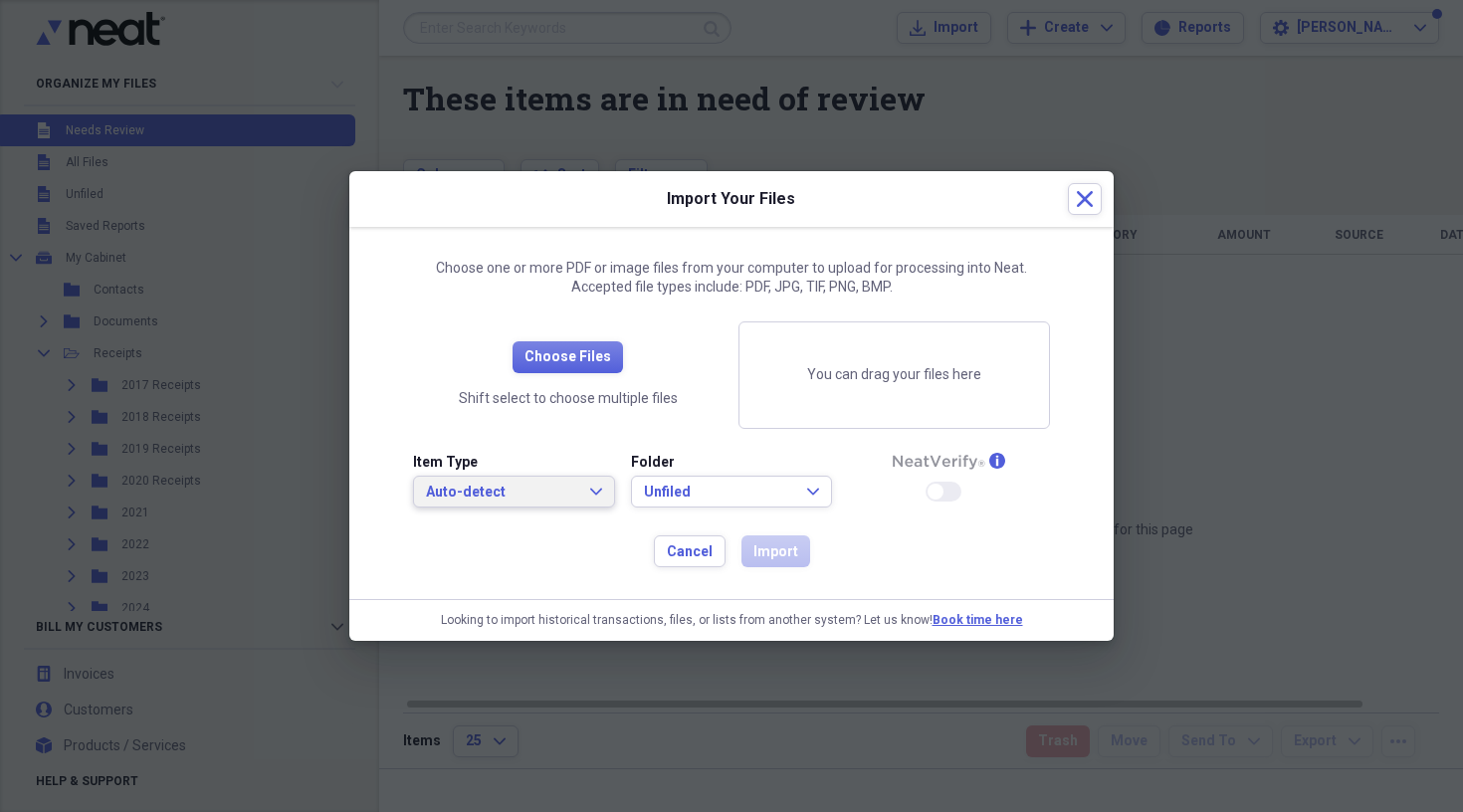 click on "Auto-detect" at bounding box center (502, 493) 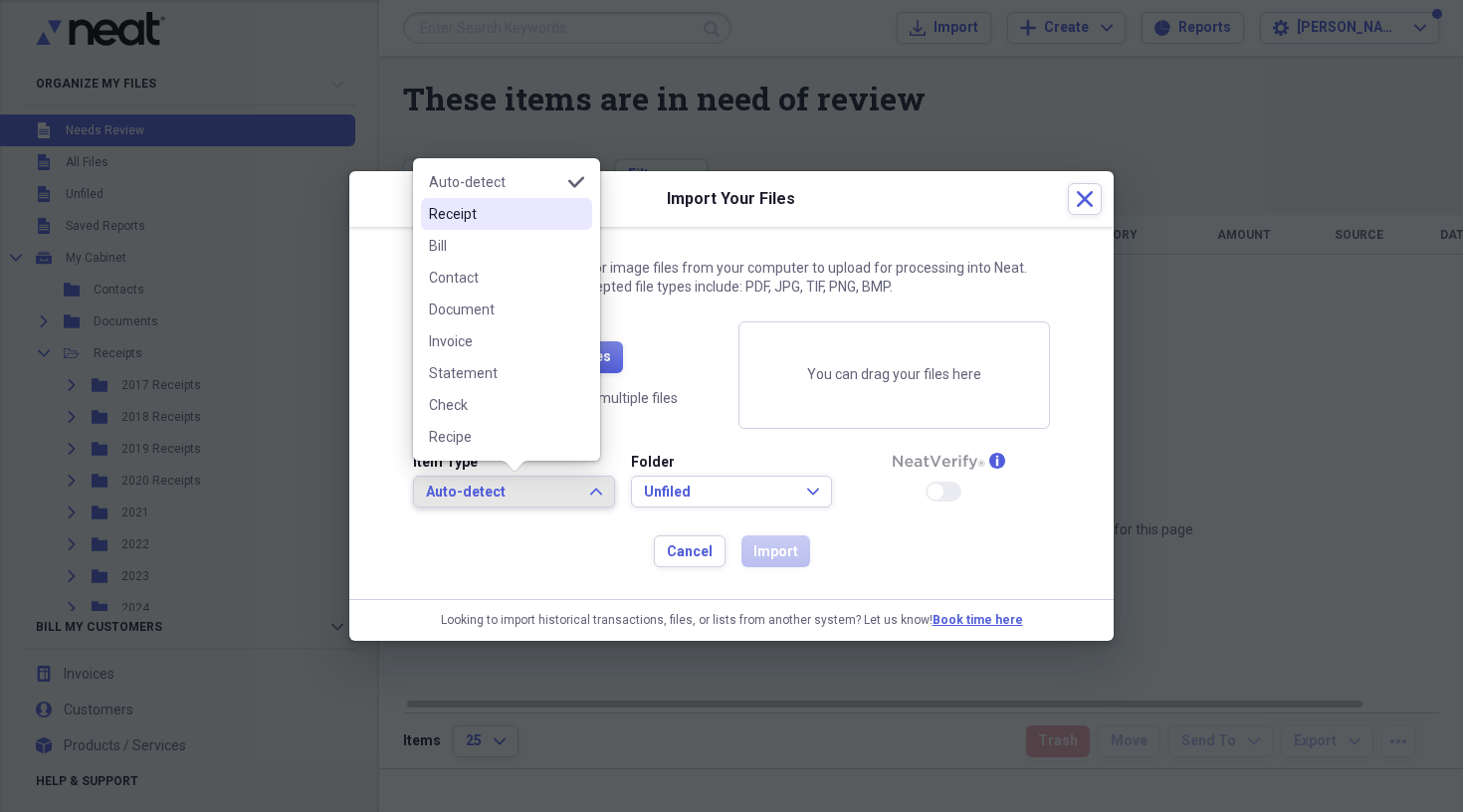 click on "Receipt" at bounding box center [507, 214] 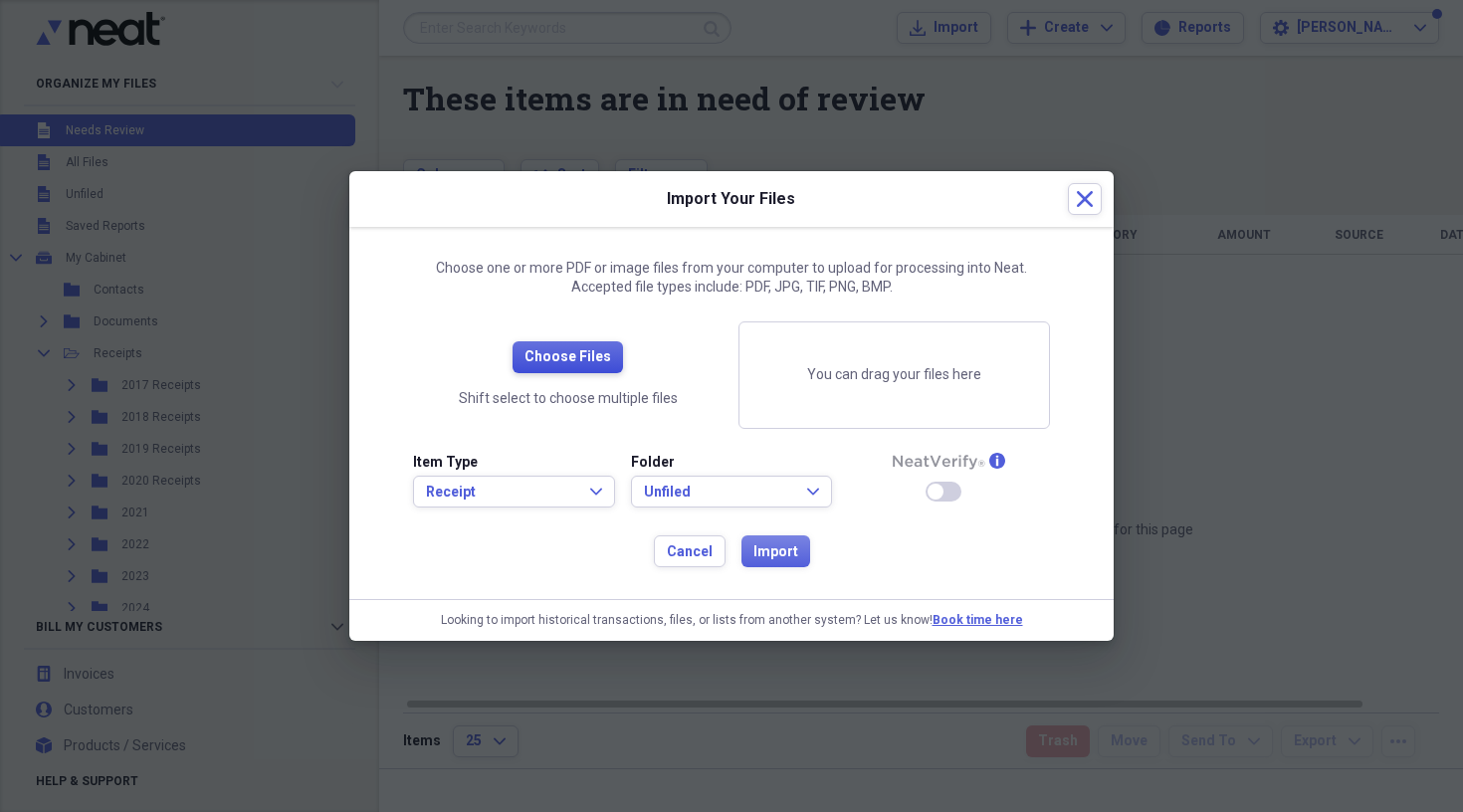 click on "Choose Files" at bounding box center [567, 357] 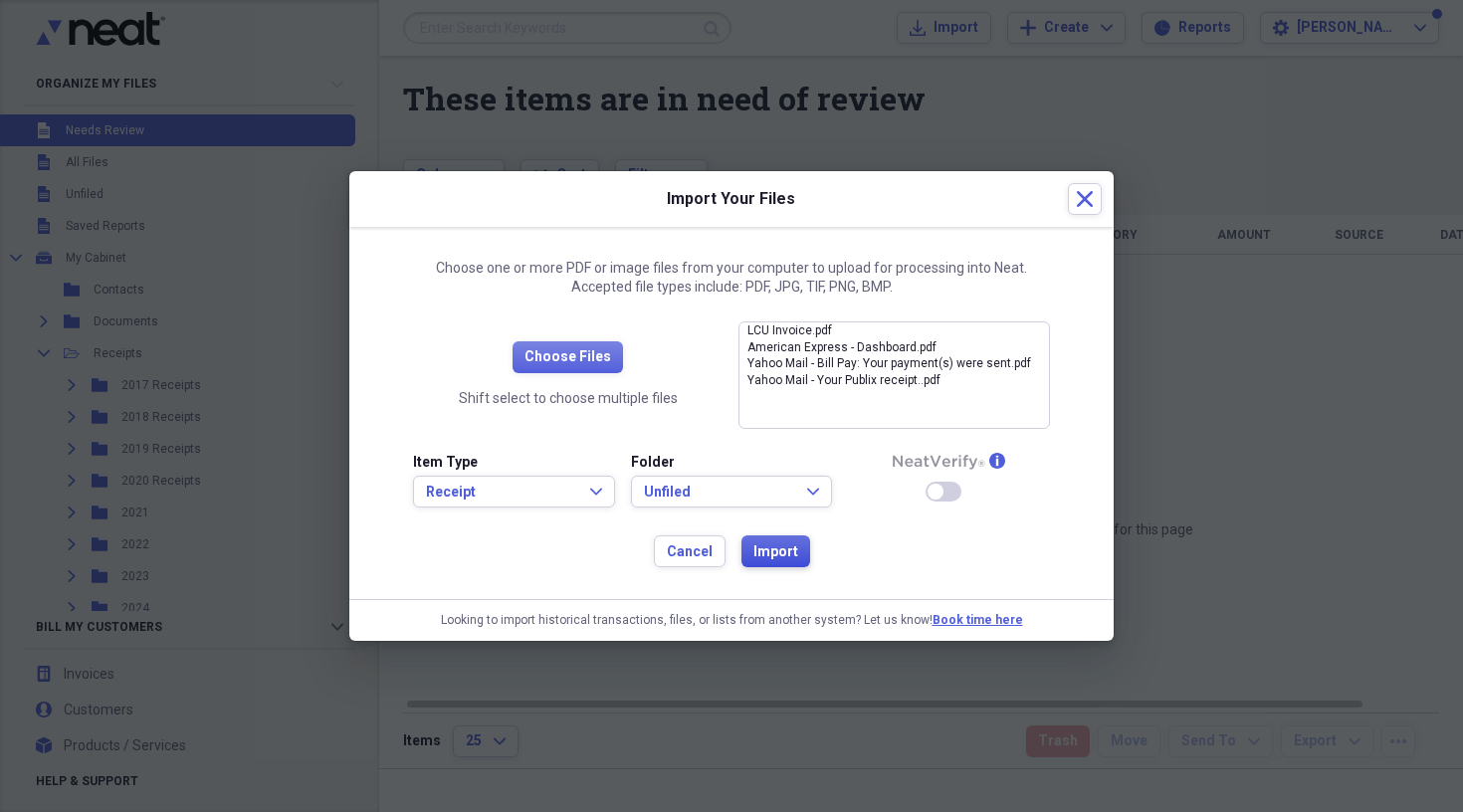click on "Import" at bounding box center [775, 552] 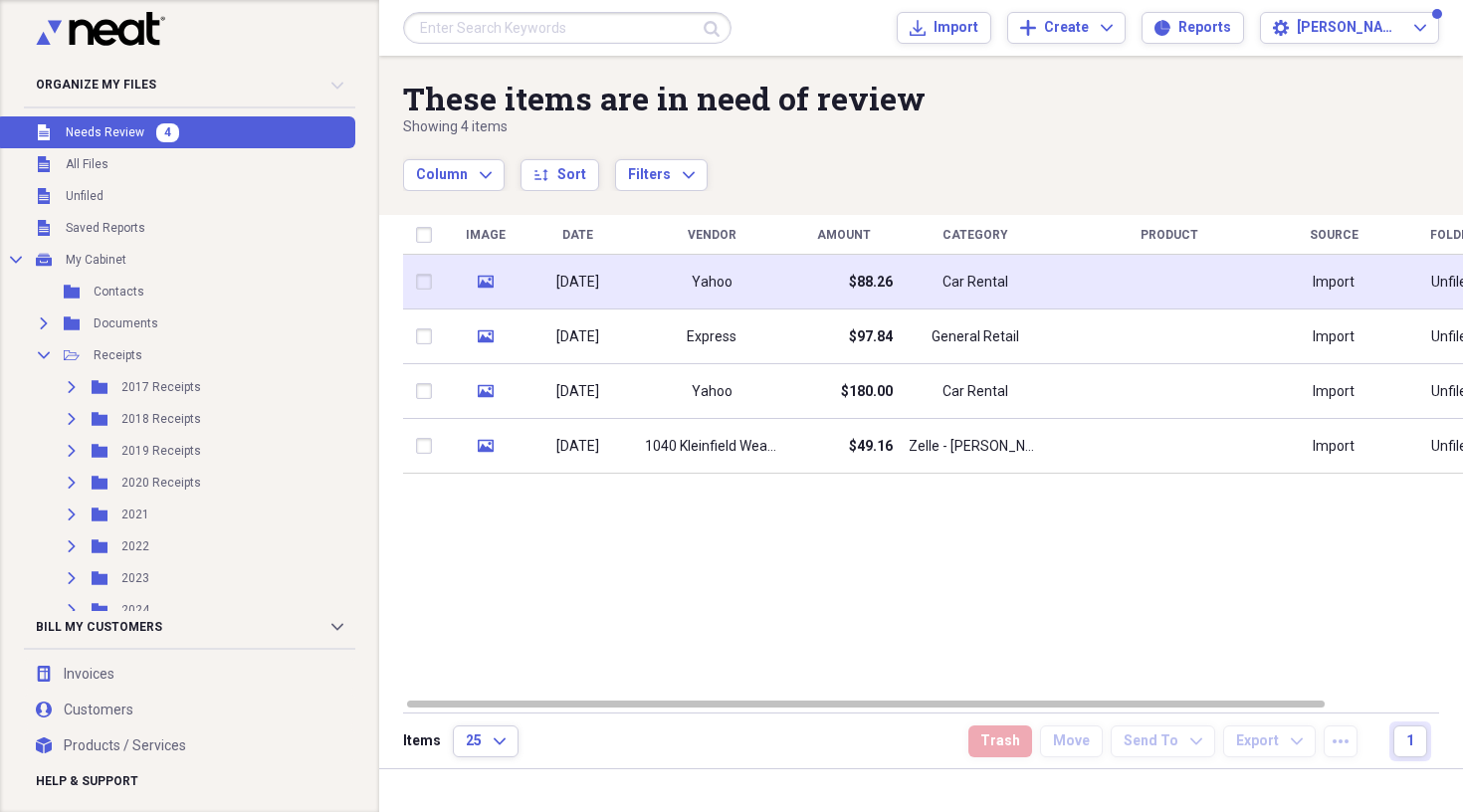 click on "Yahoo" at bounding box center [712, 283] 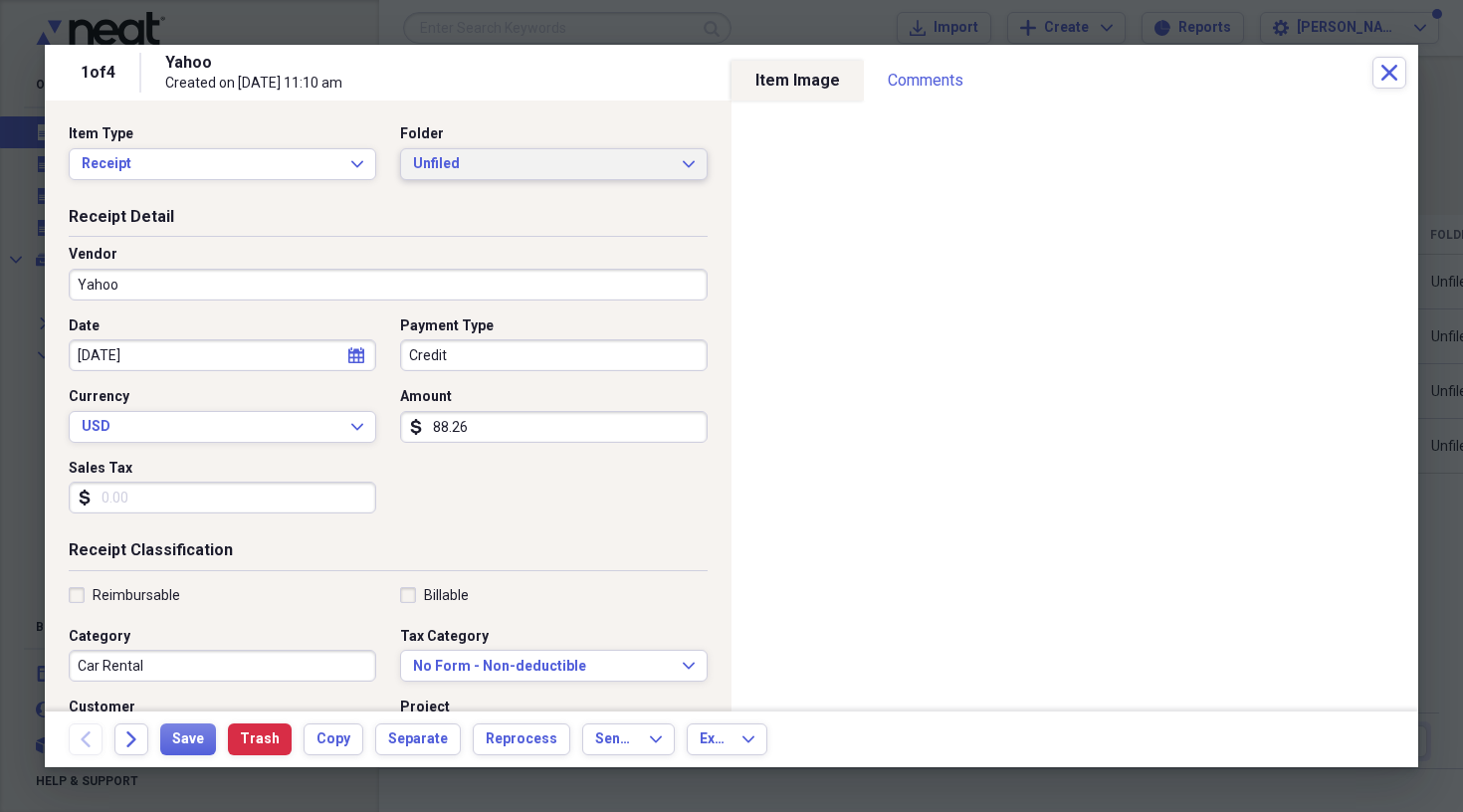 click on "Unfiled" at bounding box center (541, 164) 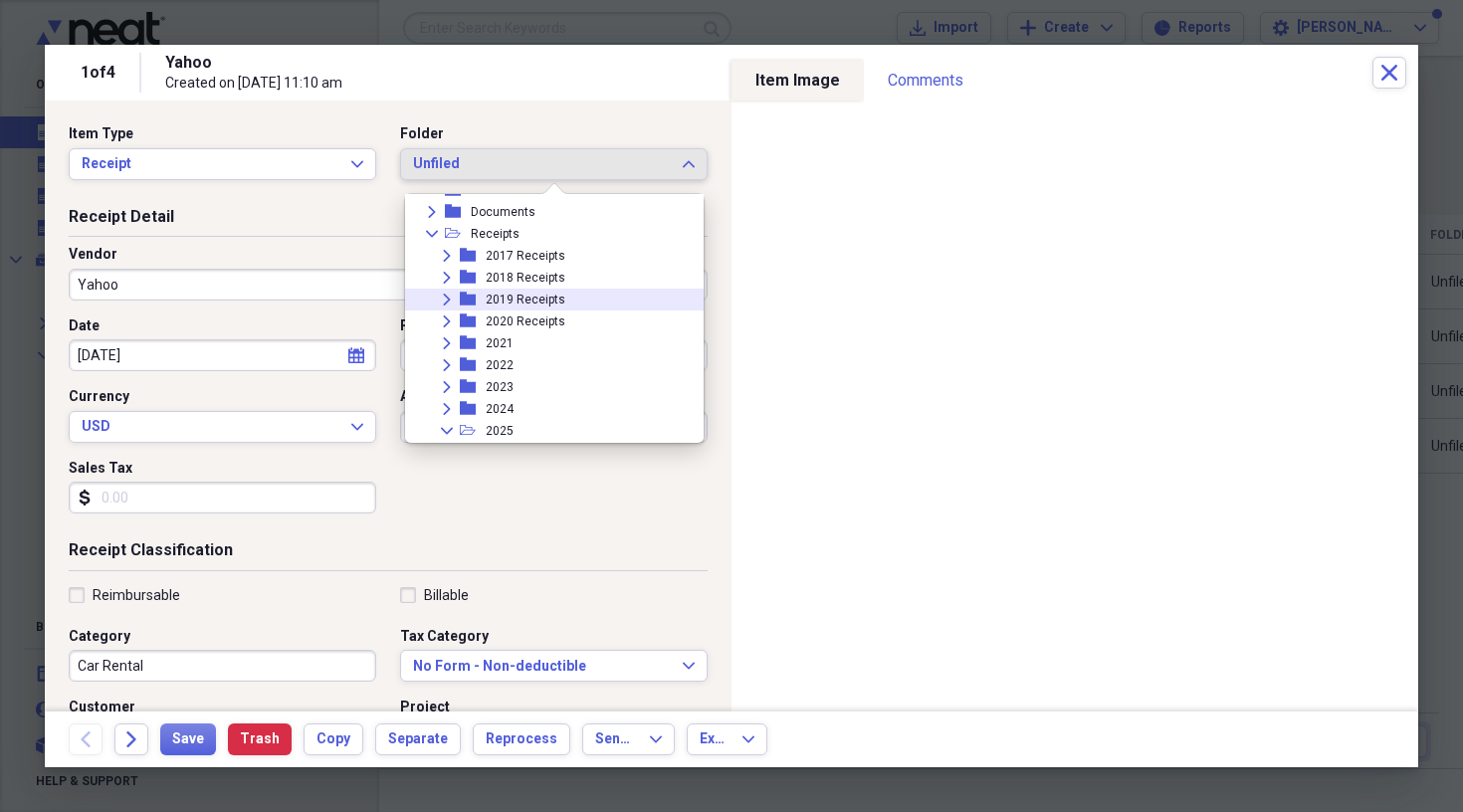 scroll, scrollTop: 98, scrollLeft: 0, axis: vertical 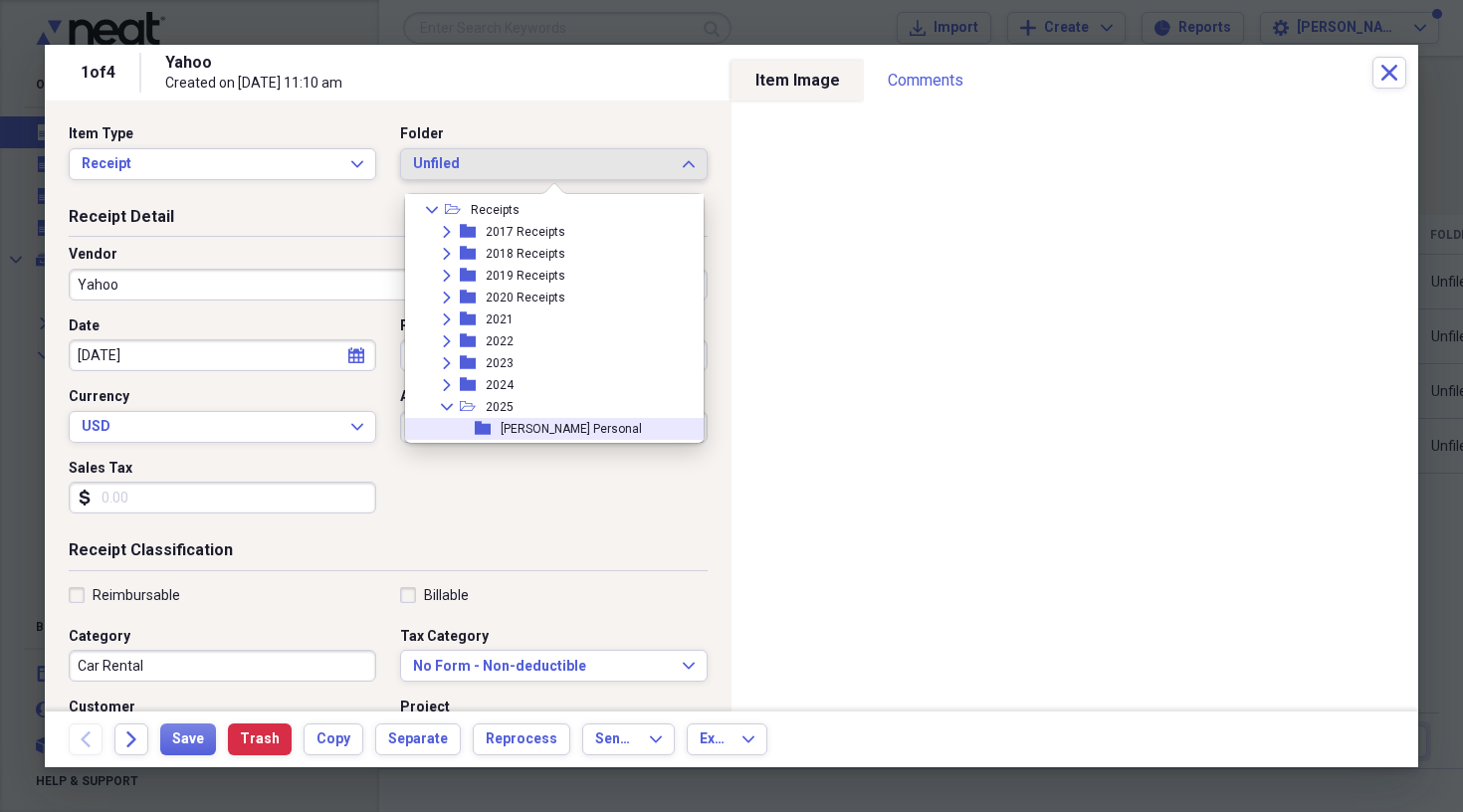 click on "[PERSON_NAME] Personal" at bounding box center [571, 429] 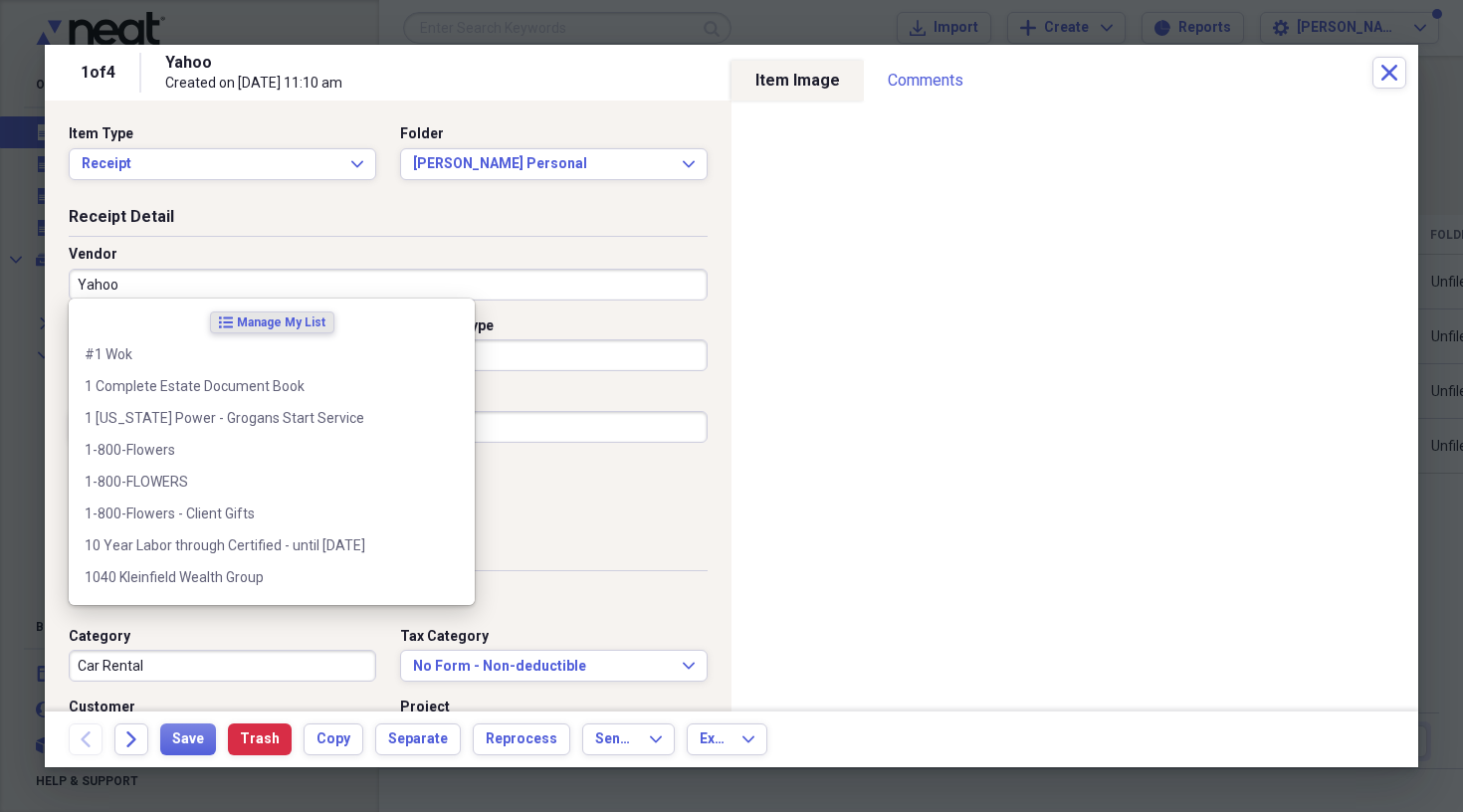 click on "Yahoo" at bounding box center (388, 285) 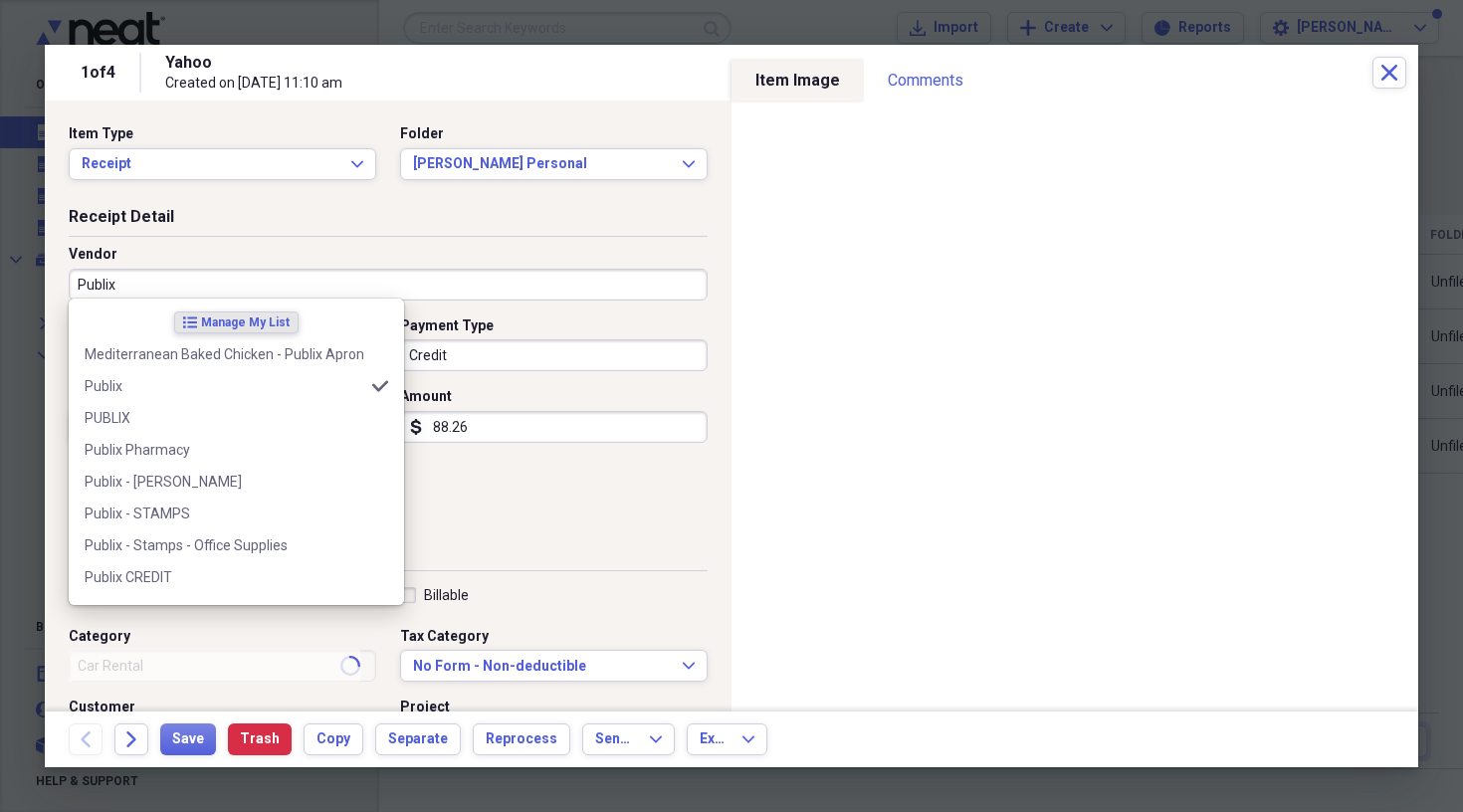 type on "Publix" 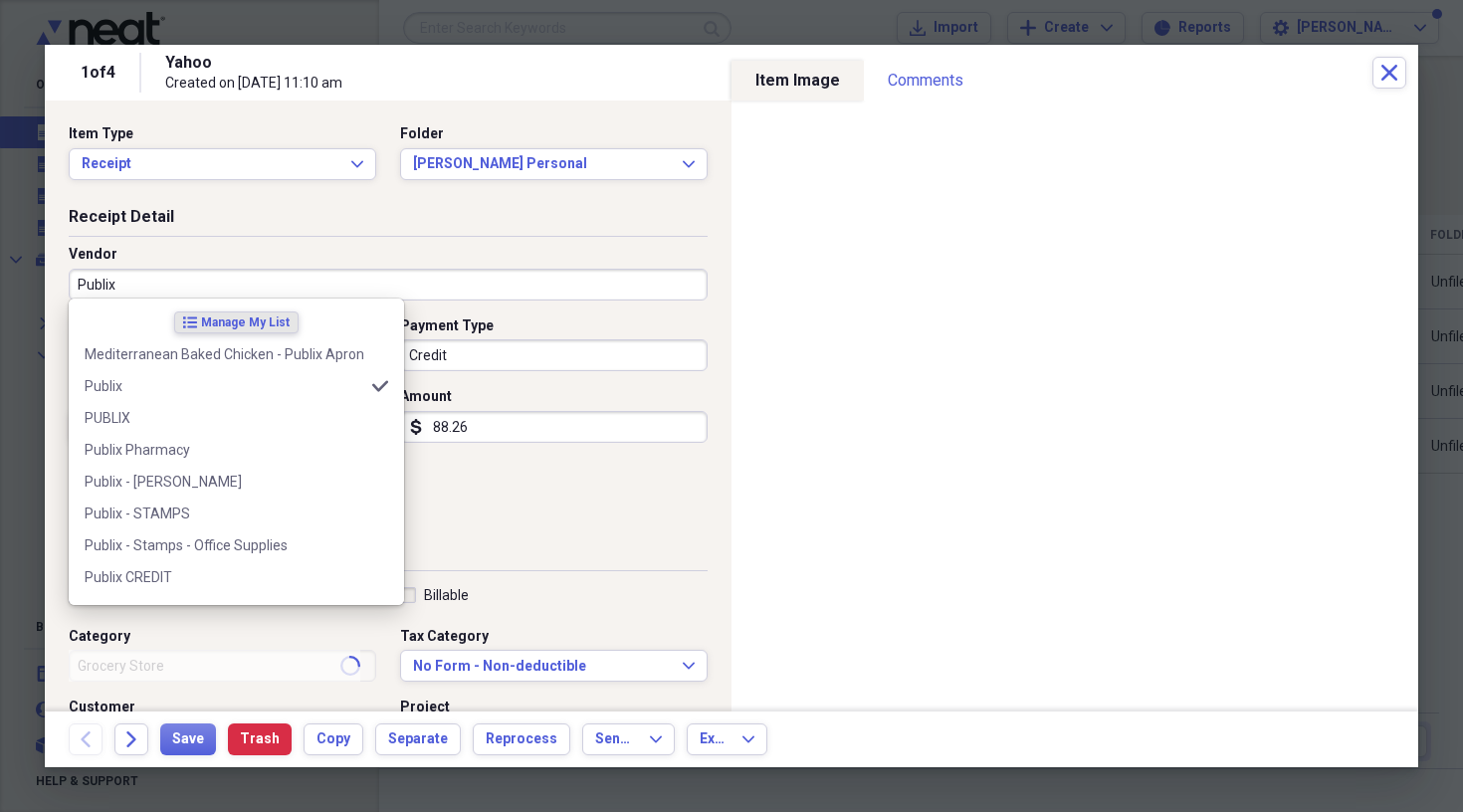 select on "6" 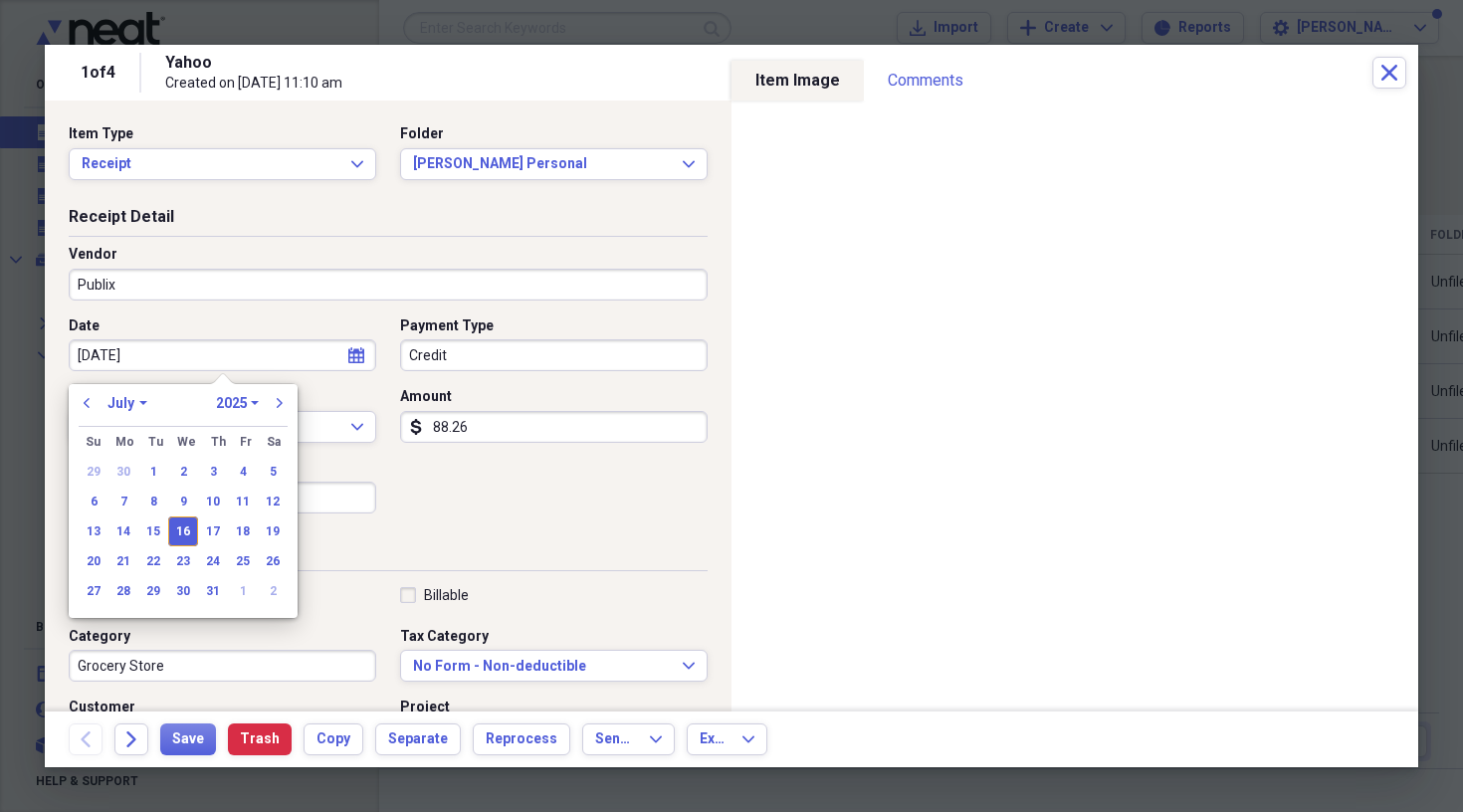 click on "Credit" at bounding box center (553, 355) 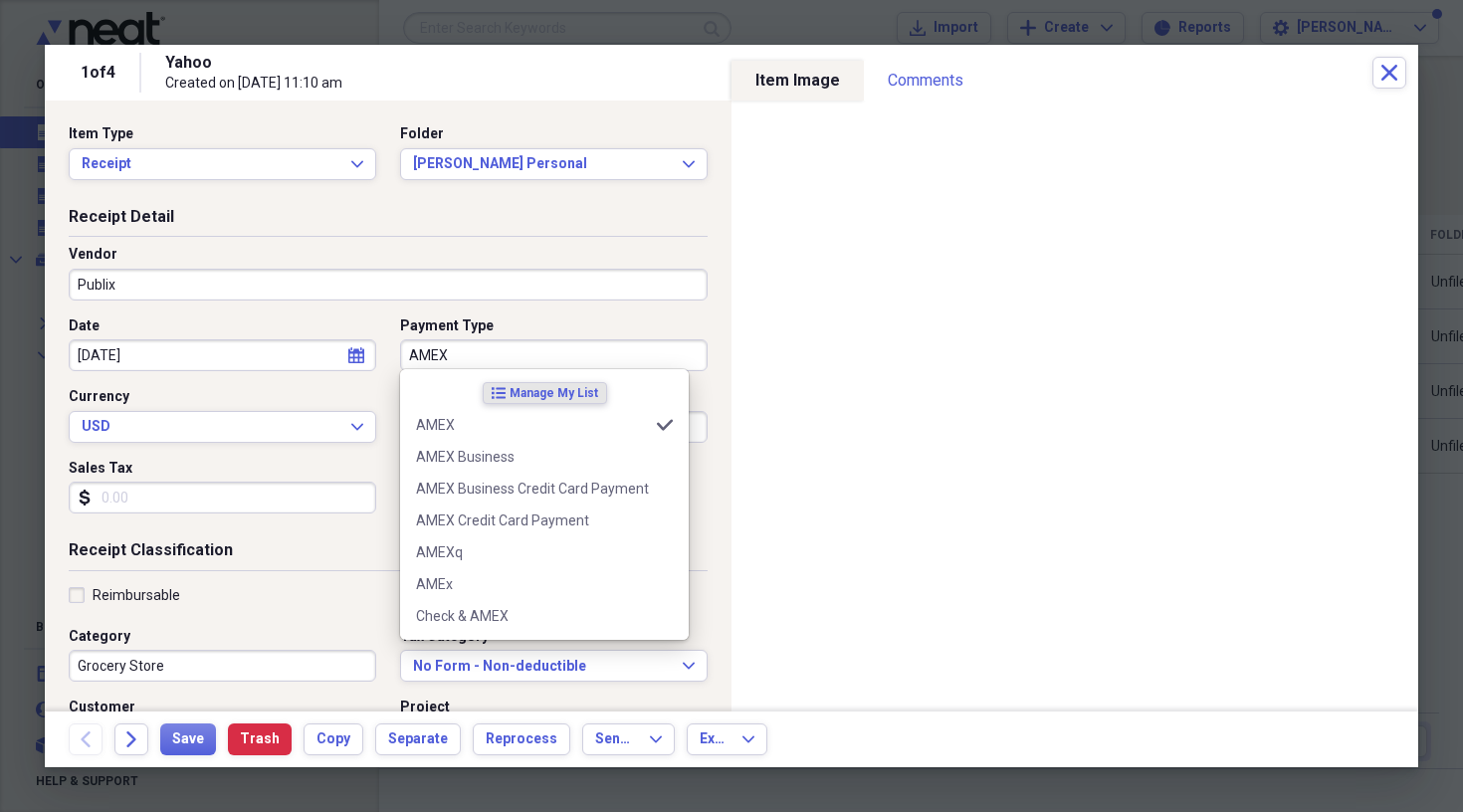 type on "AMEX" 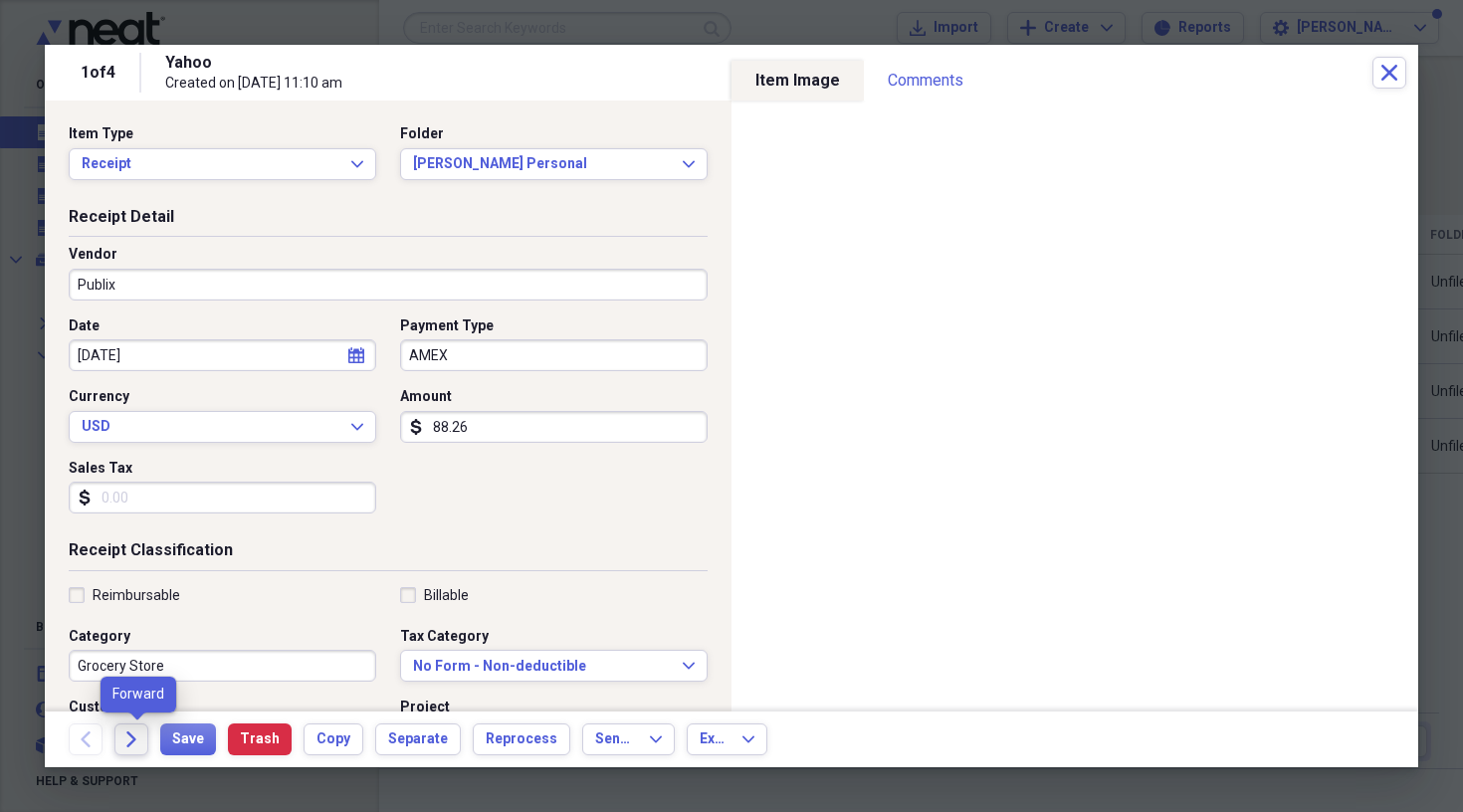 click on "Forward" 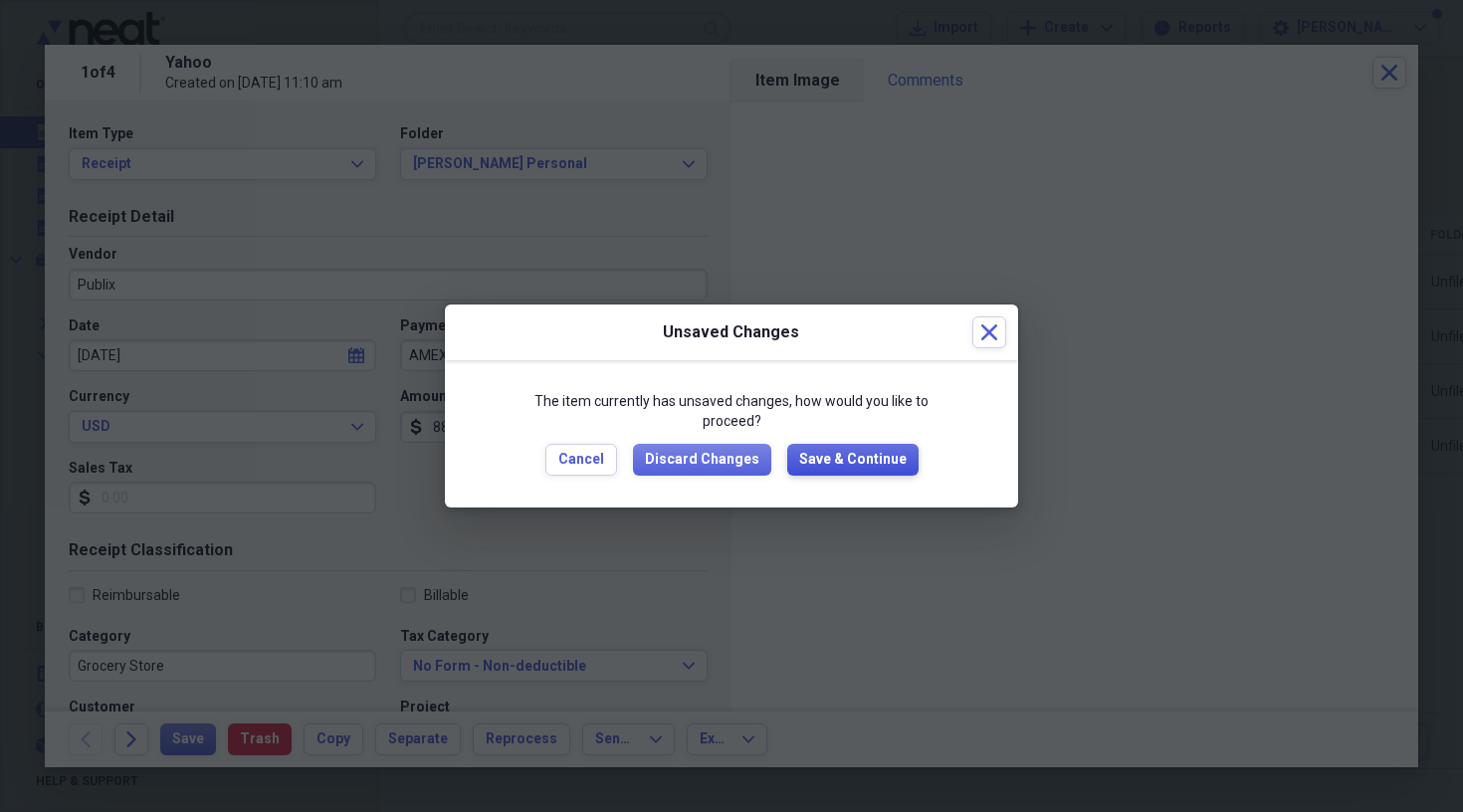 click on "Save & Continue" at bounding box center (853, 460) 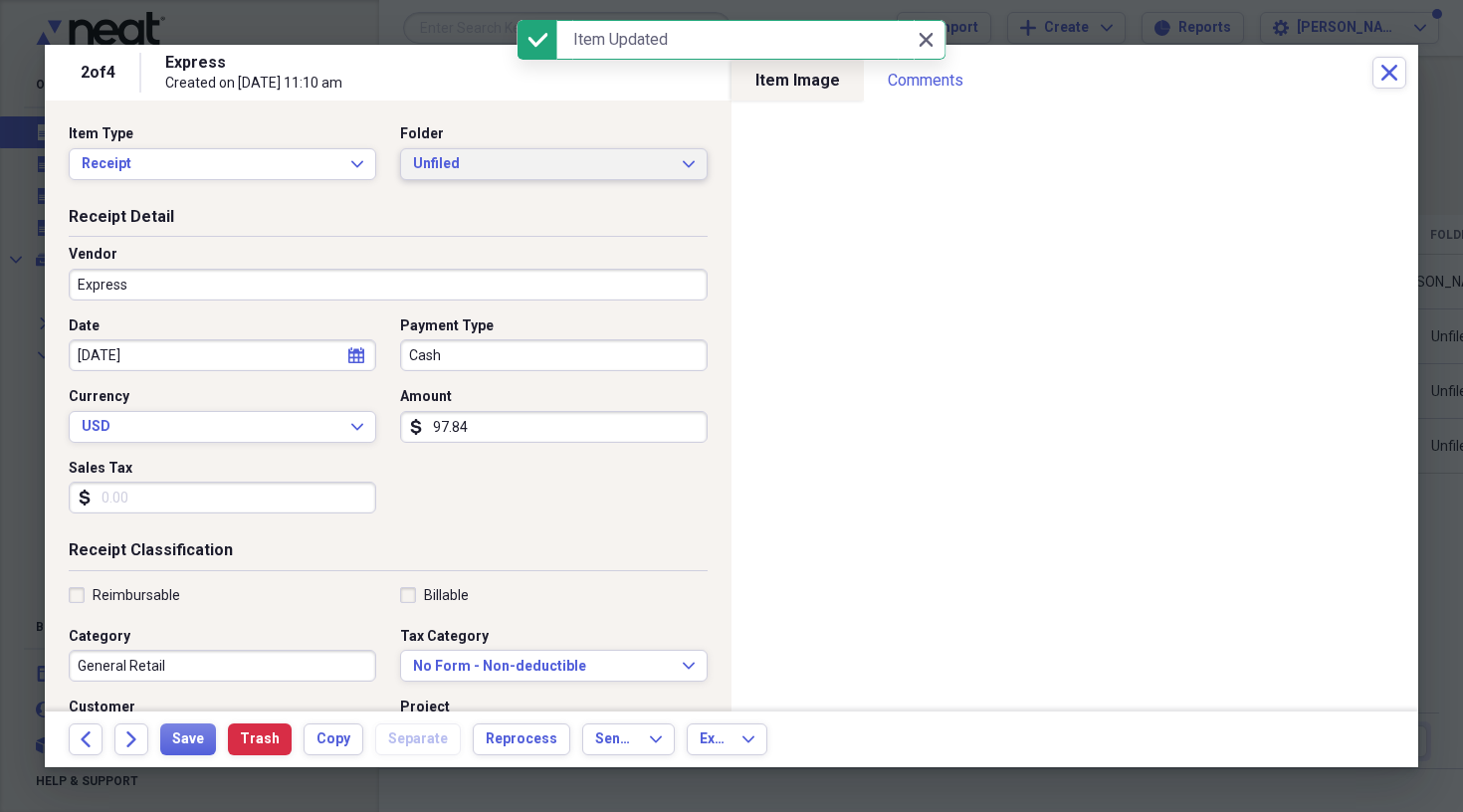click on "Unfiled" at bounding box center (541, 164) 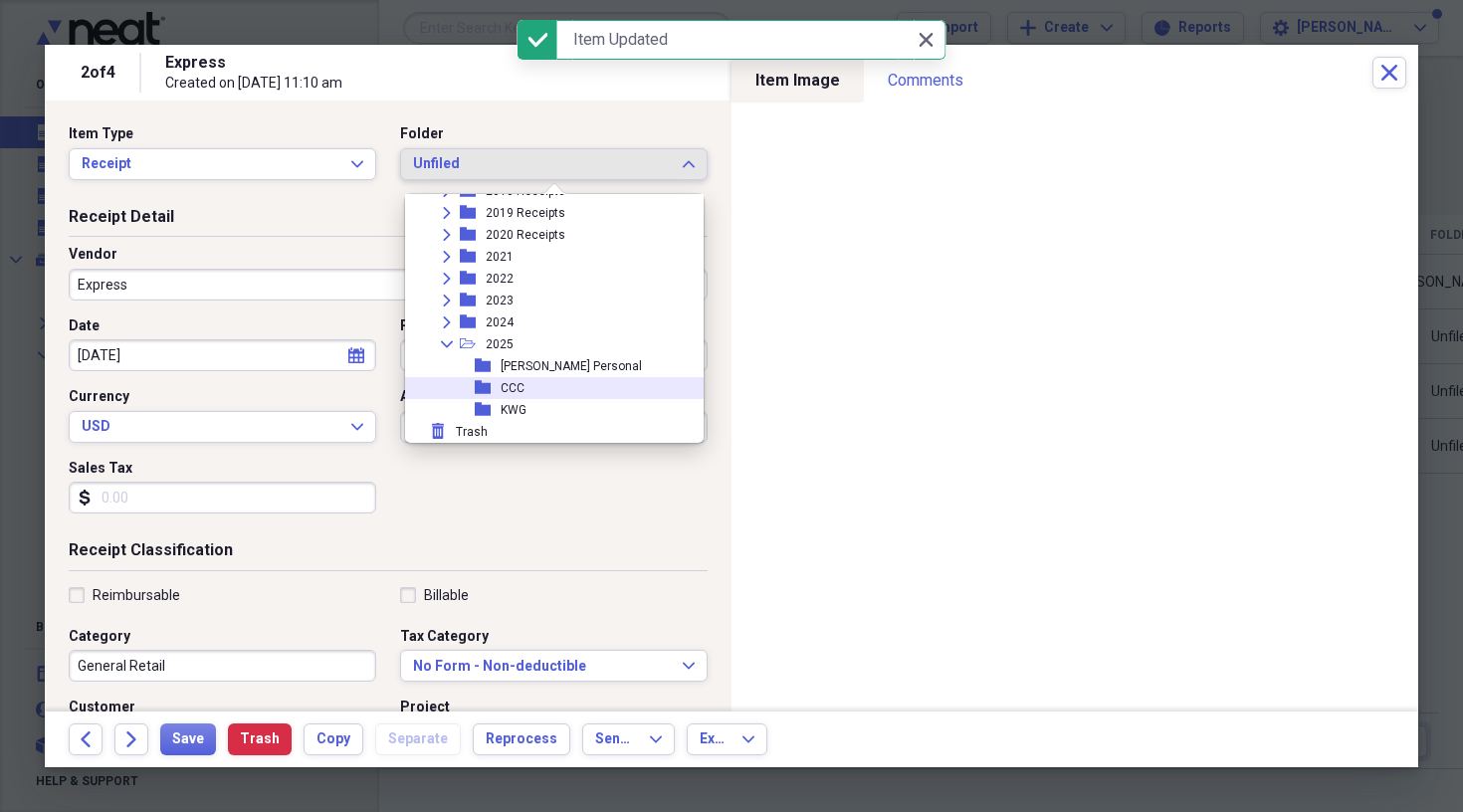 scroll, scrollTop: 160, scrollLeft: 0, axis: vertical 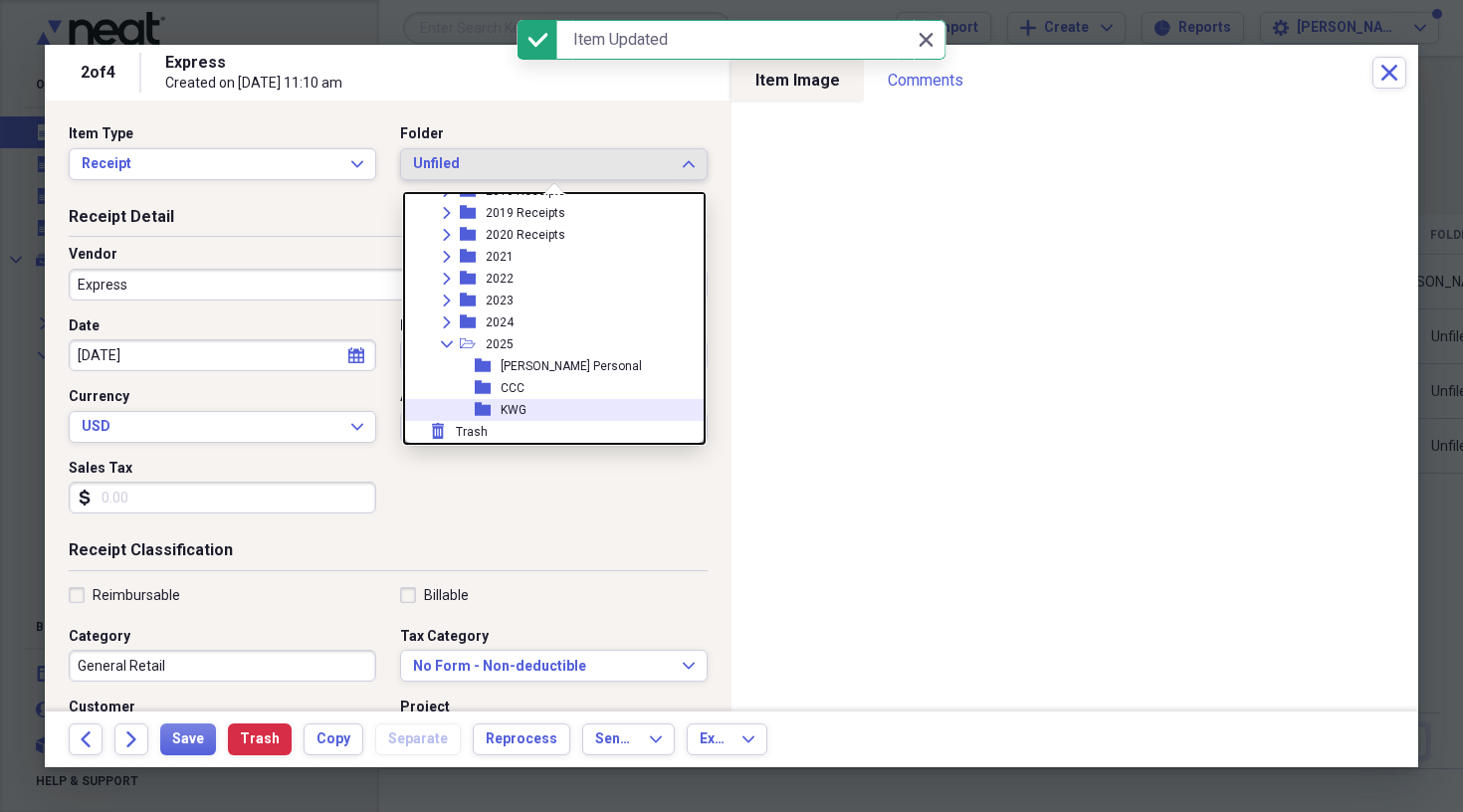 click on "KWG" at bounding box center (514, 410) 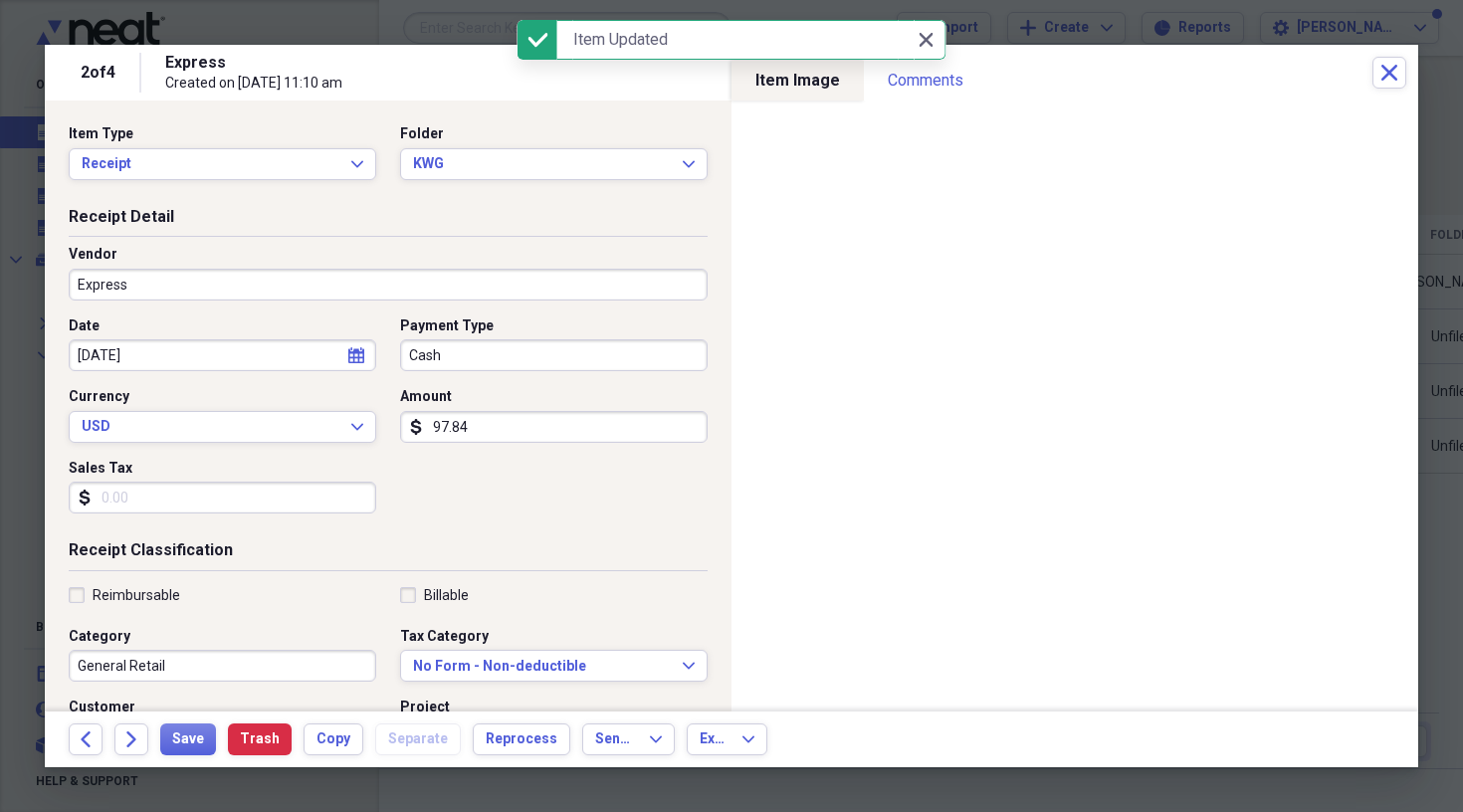 click on "Express" at bounding box center (388, 285) 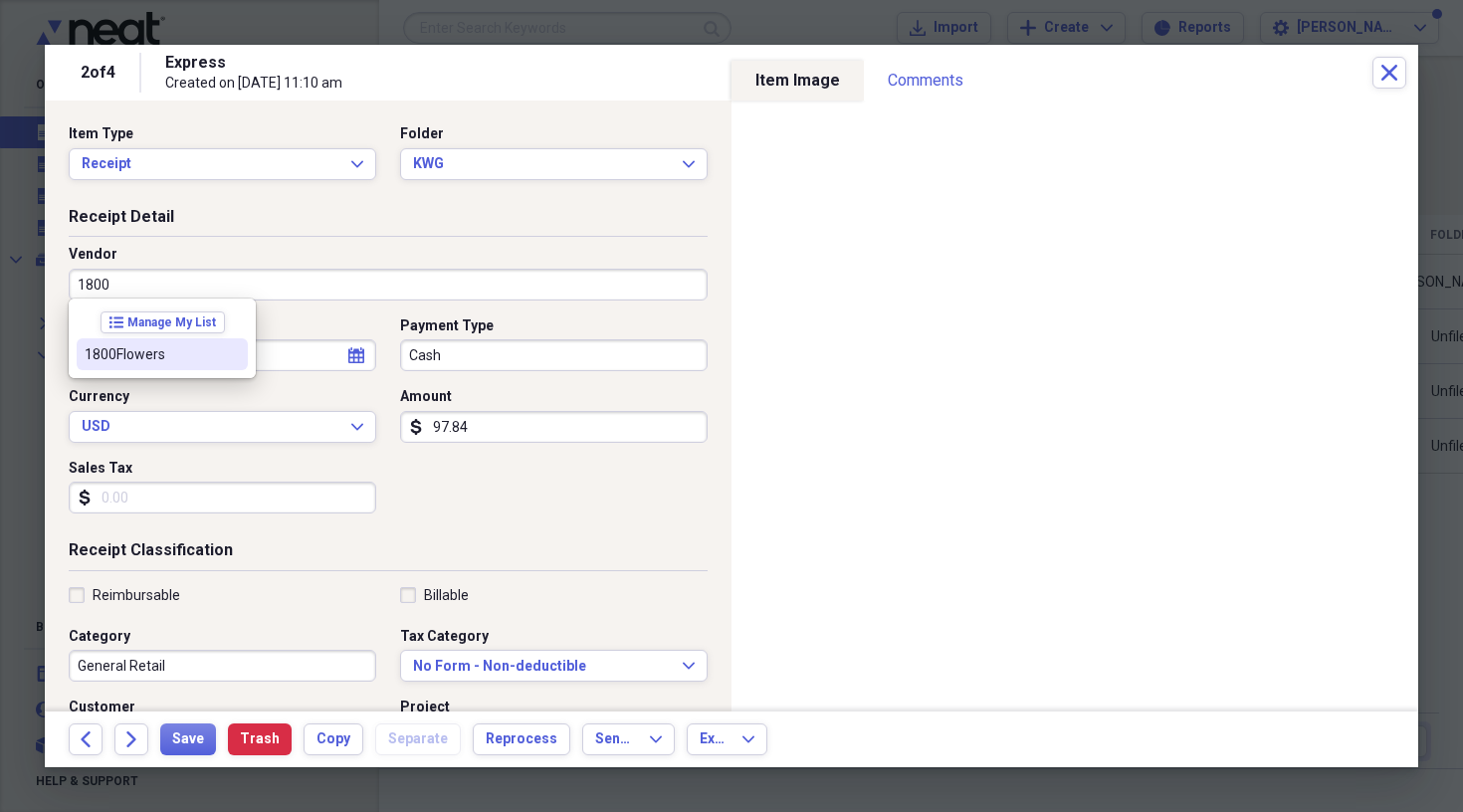click on "1800Flowers" at bounding box center [150, 354] 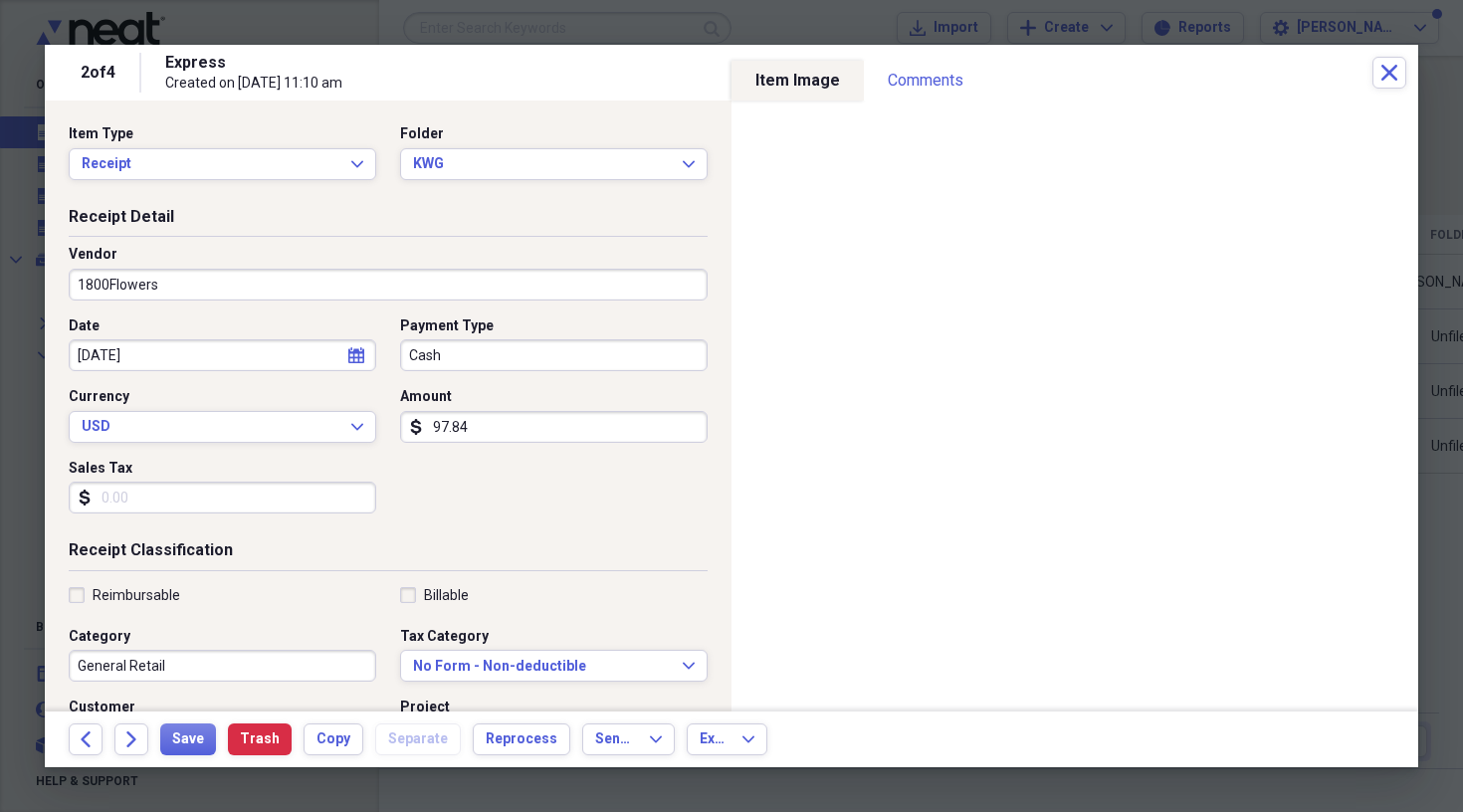 type on "Client Gifts" 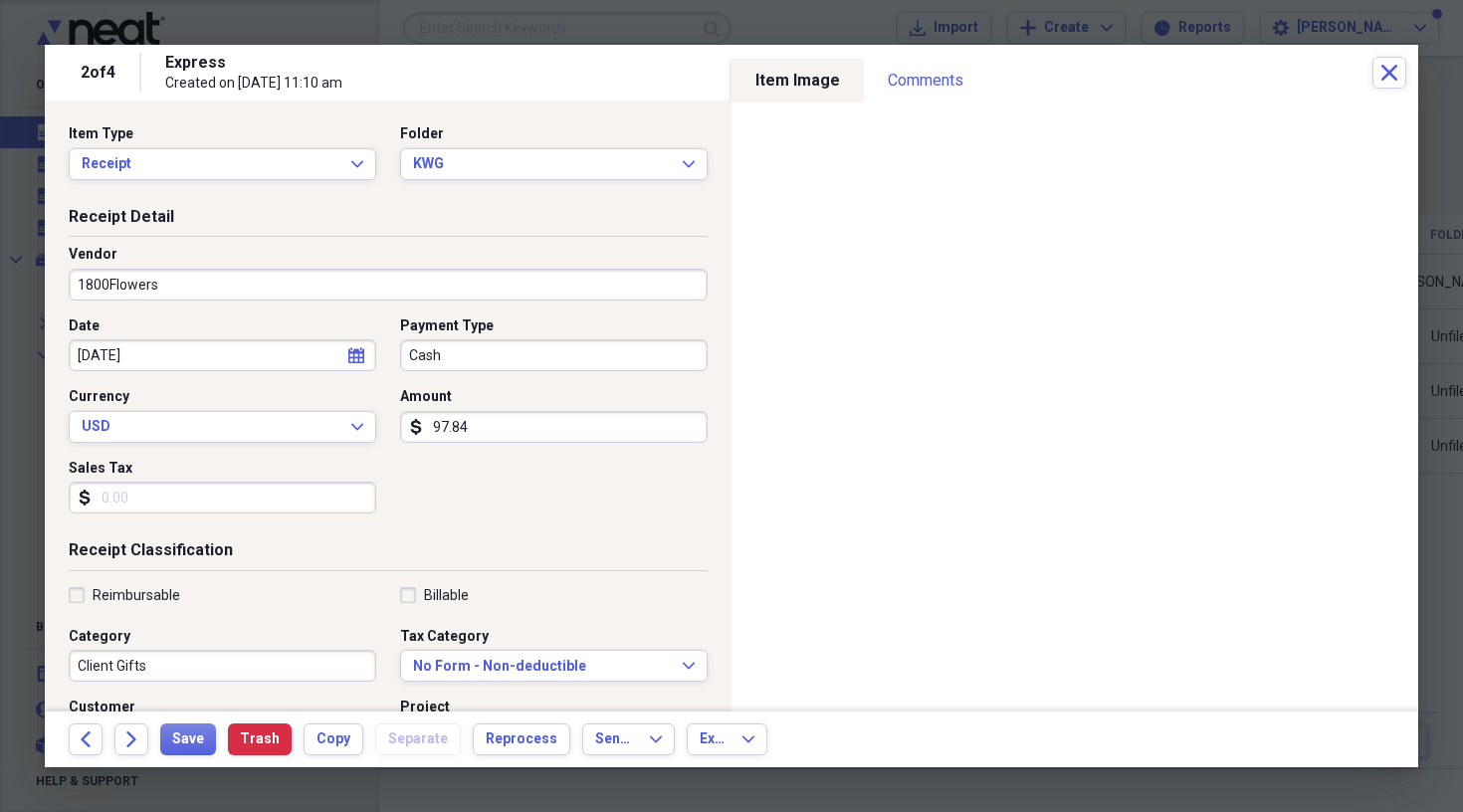 click on "Cash" at bounding box center [553, 355] 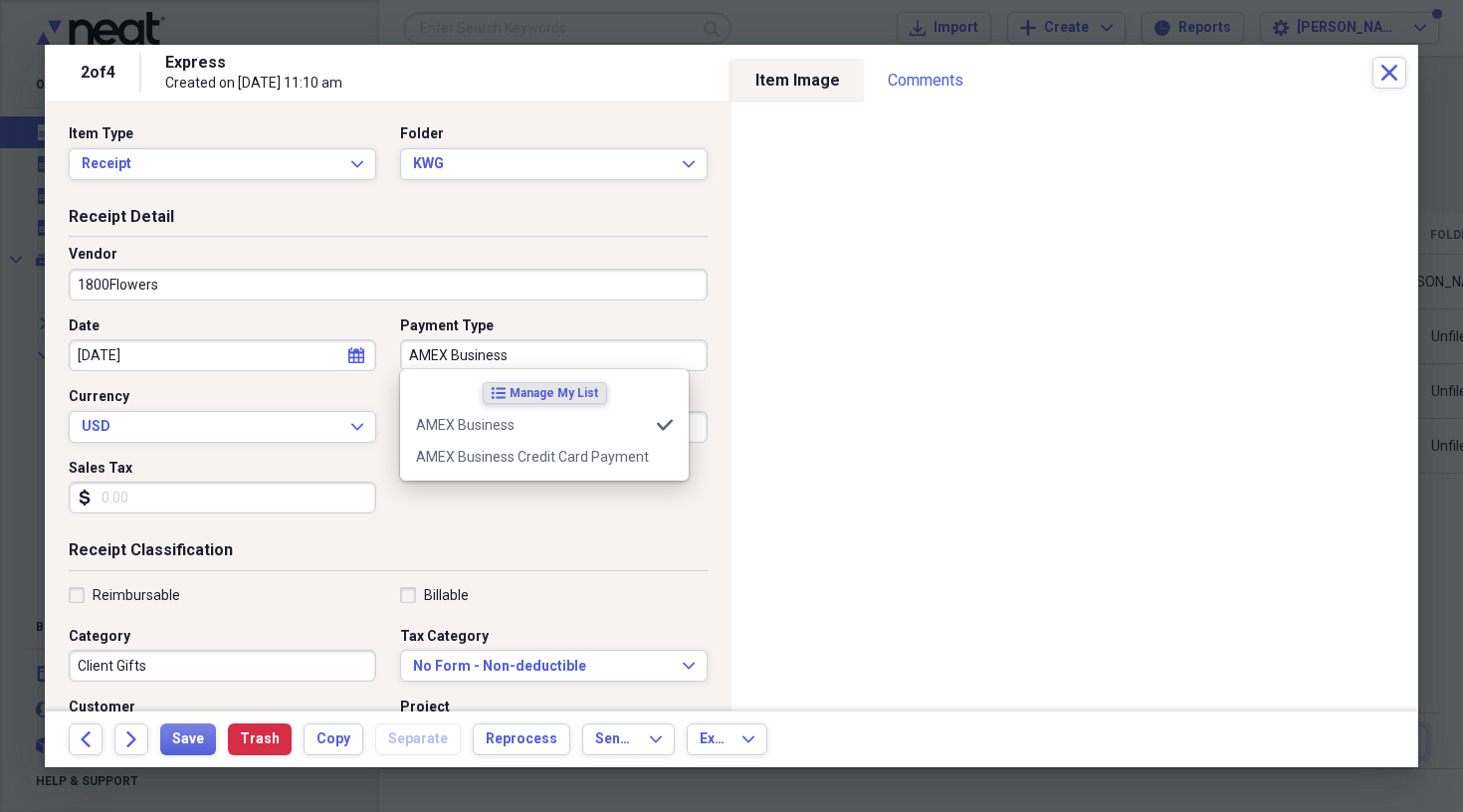 type on "AMEX Business" 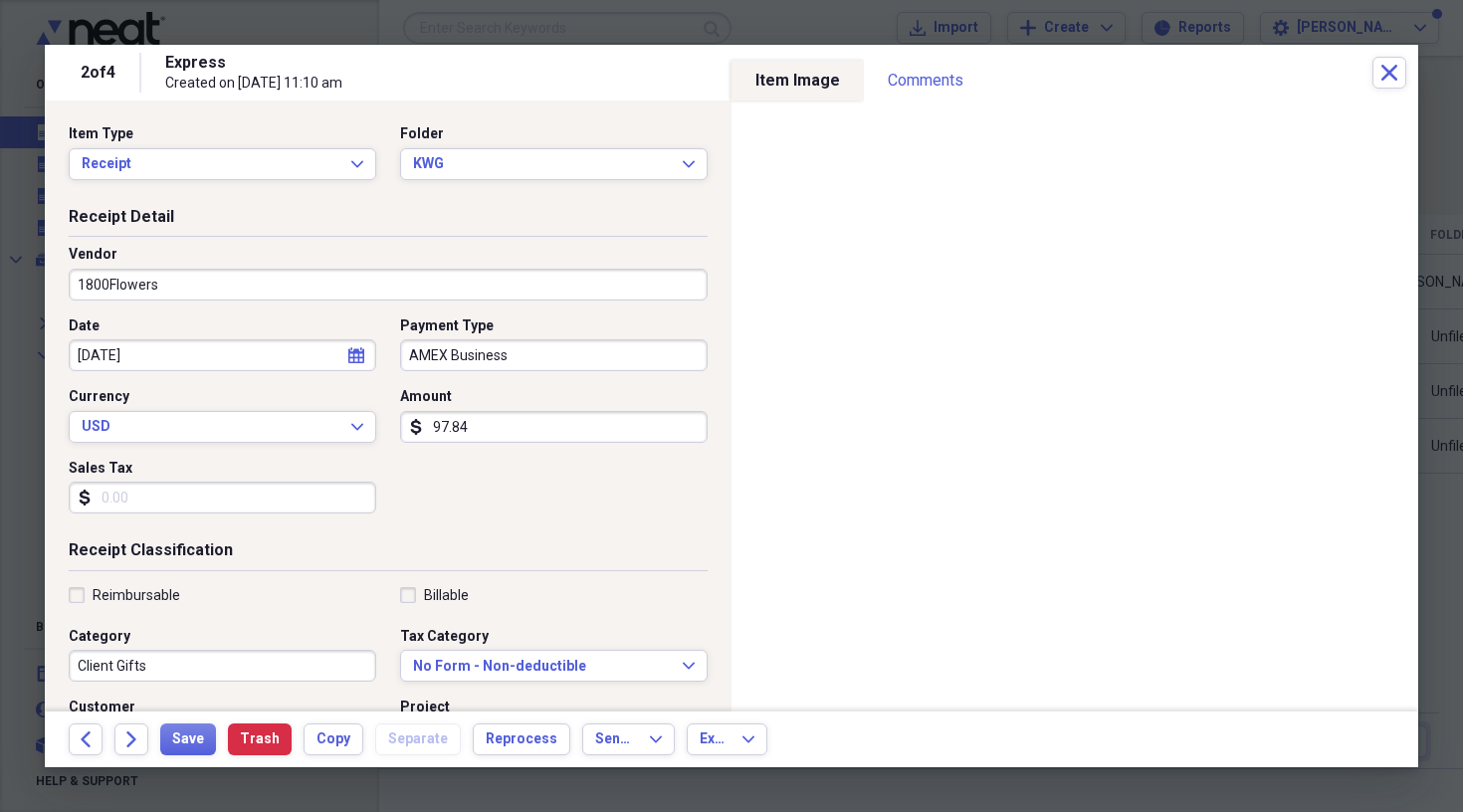 click on "Reimbursable" at bounding box center [124, 595] 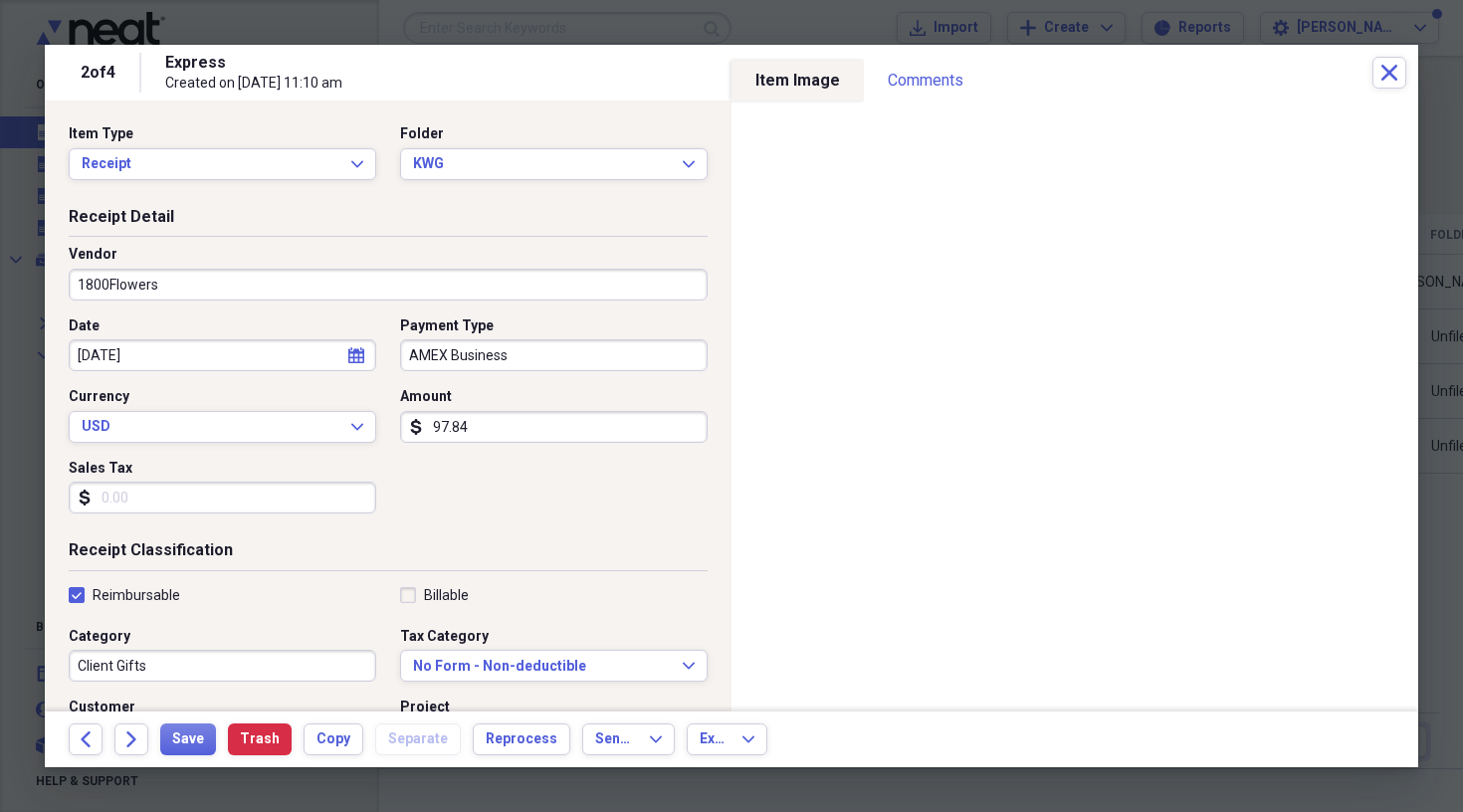 checkbox on "true" 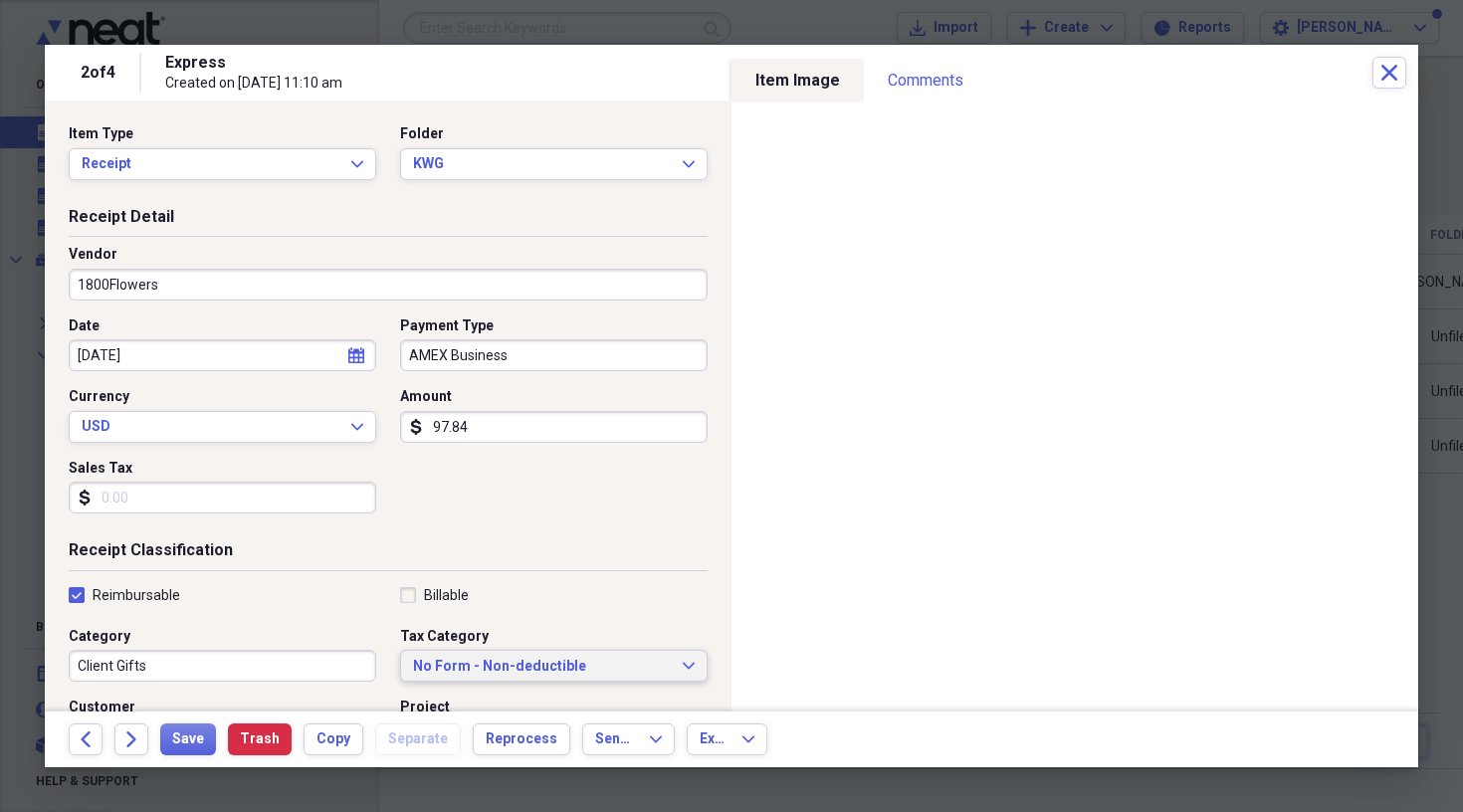 click on "No Form - Non-deductible" at bounding box center [541, 667] 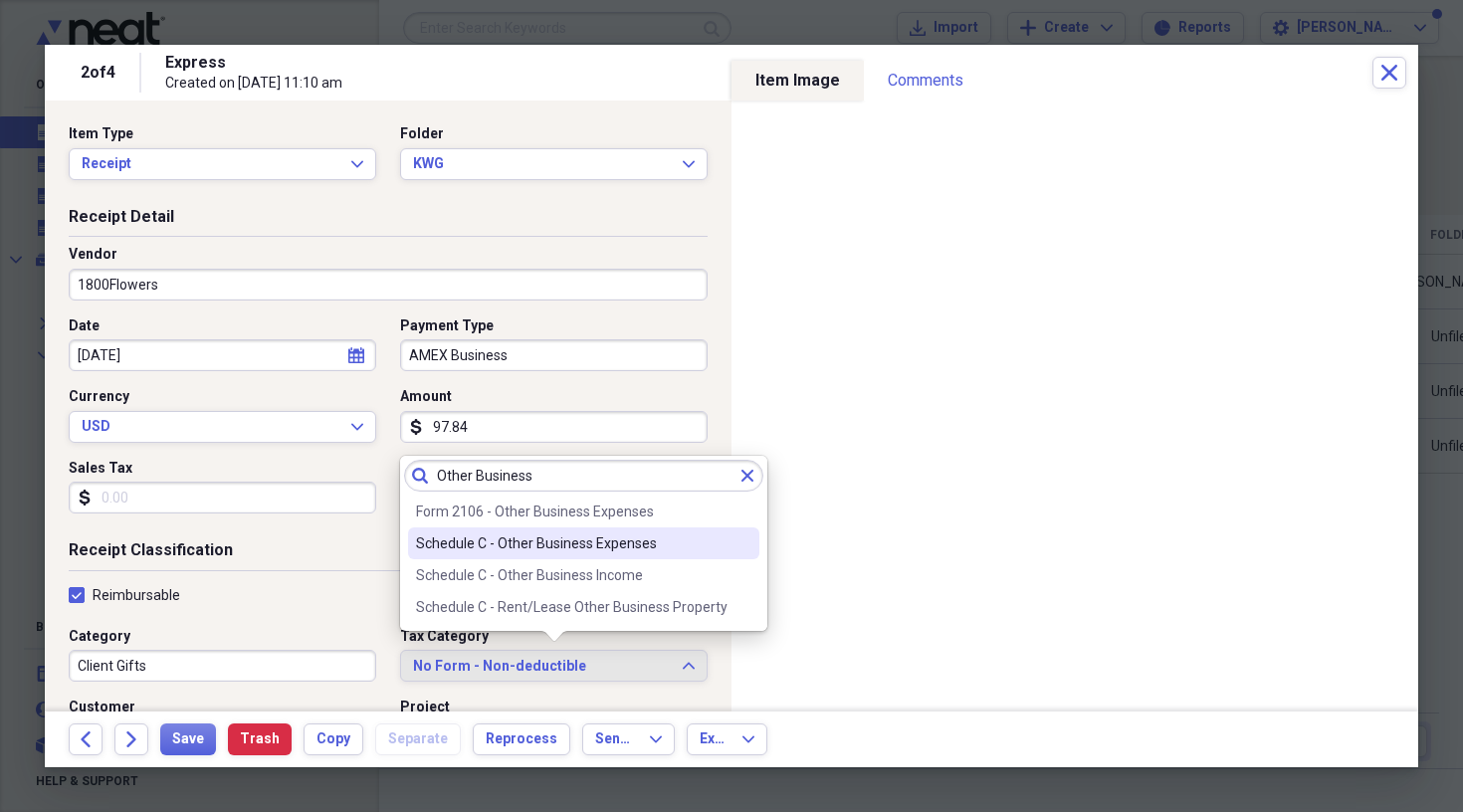 type on "Other Business" 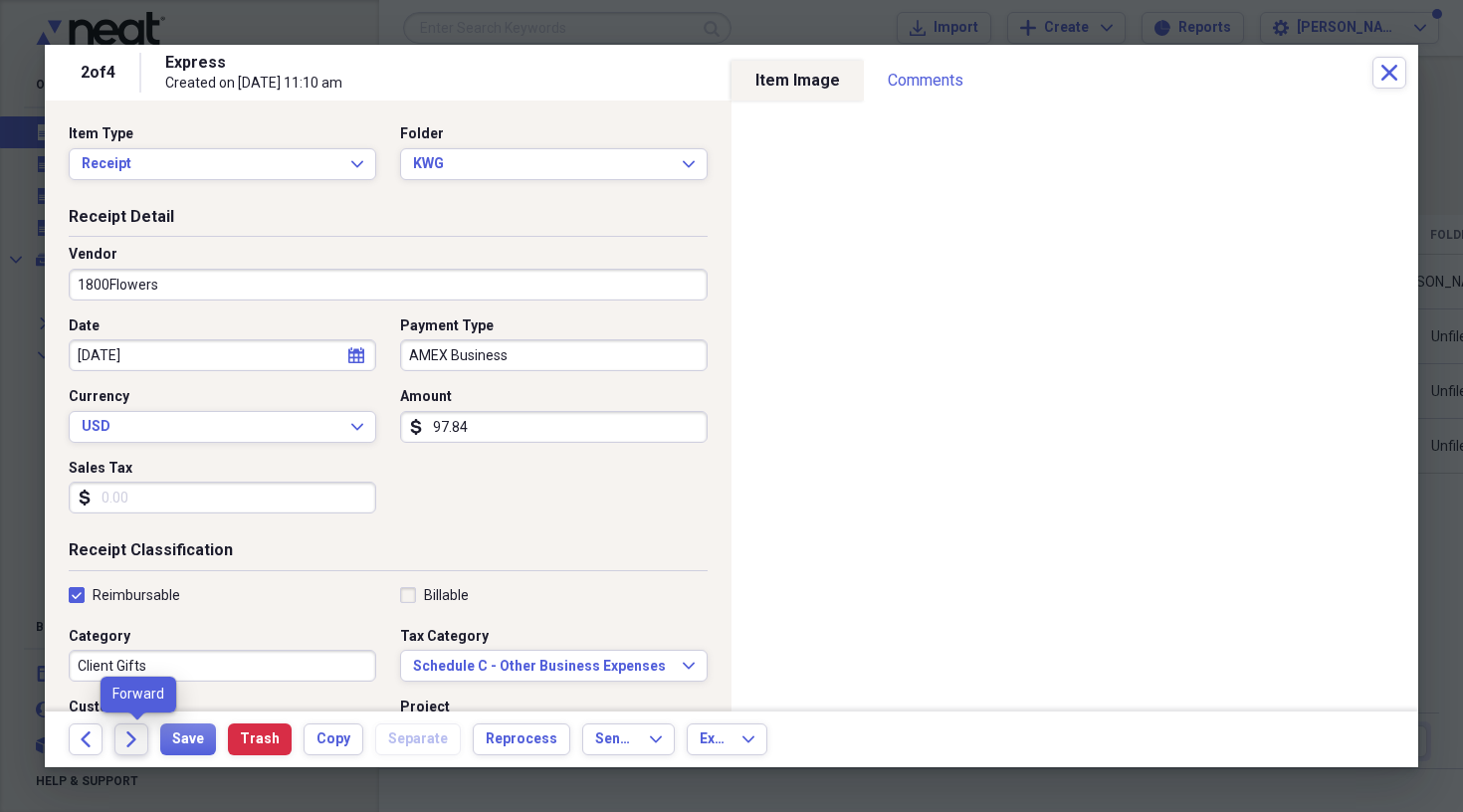 click on "Forward" at bounding box center [131, 739] 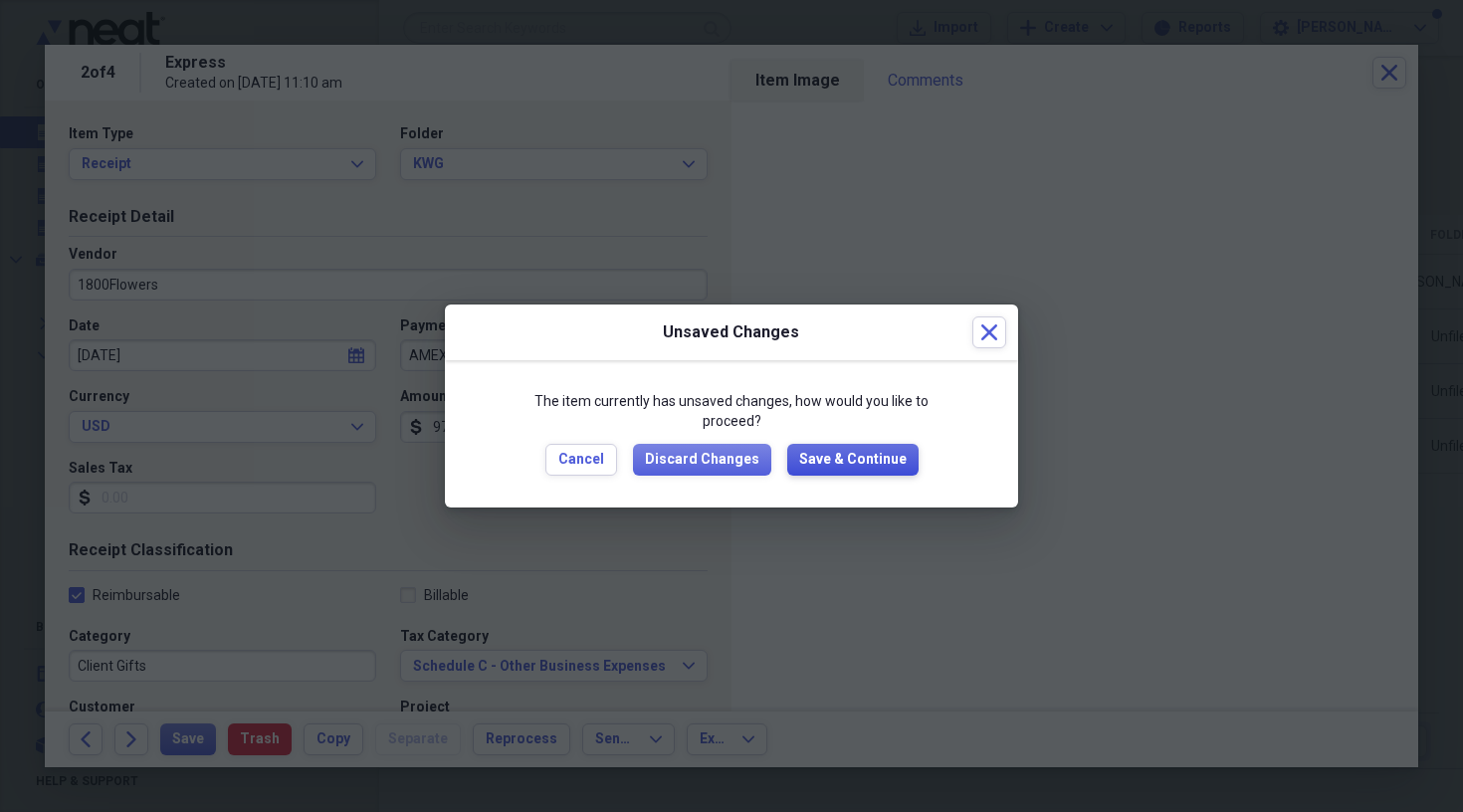 click on "Save & Continue" at bounding box center (853, 460) 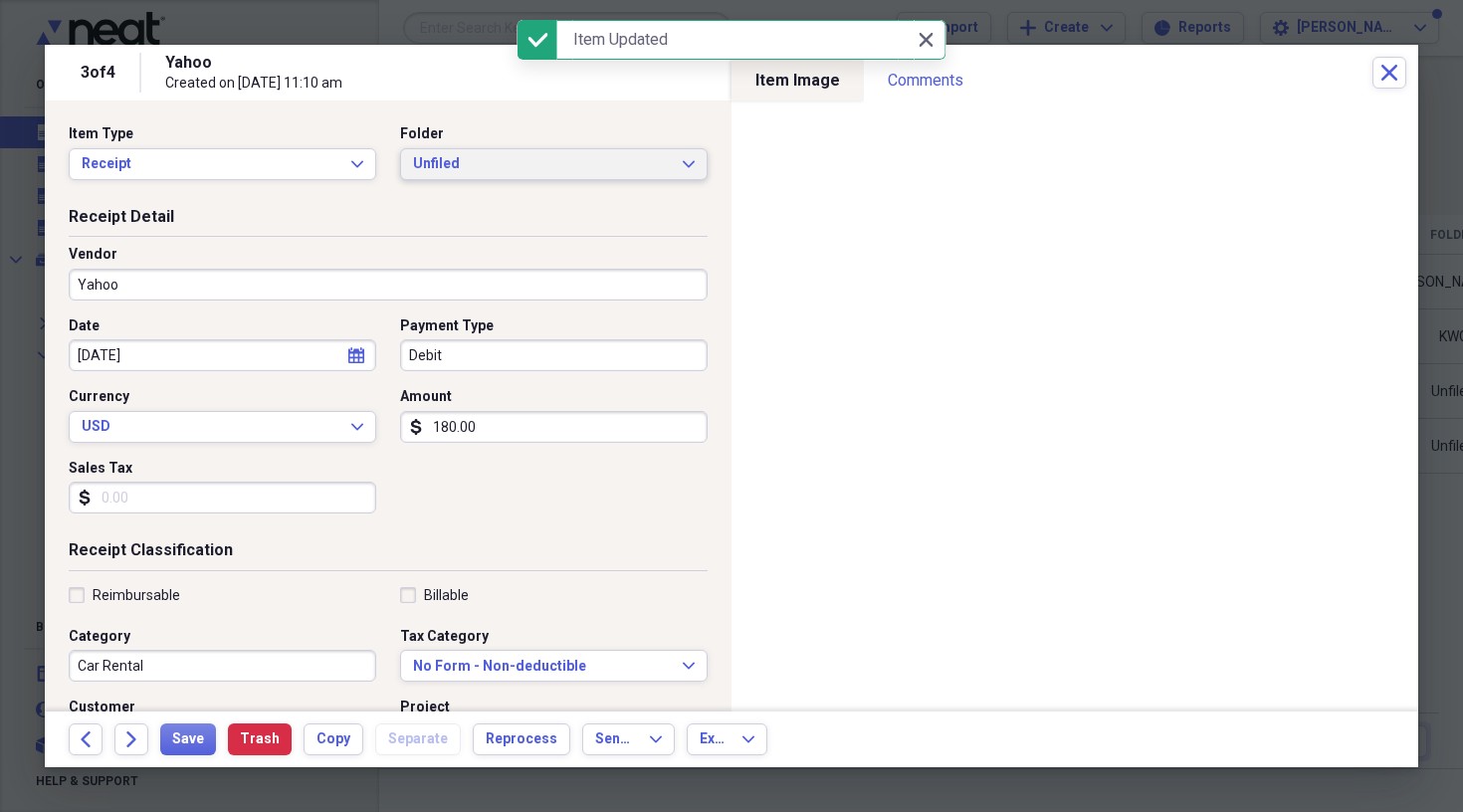 click on "Unfiled" at bounding box center [541, 164] 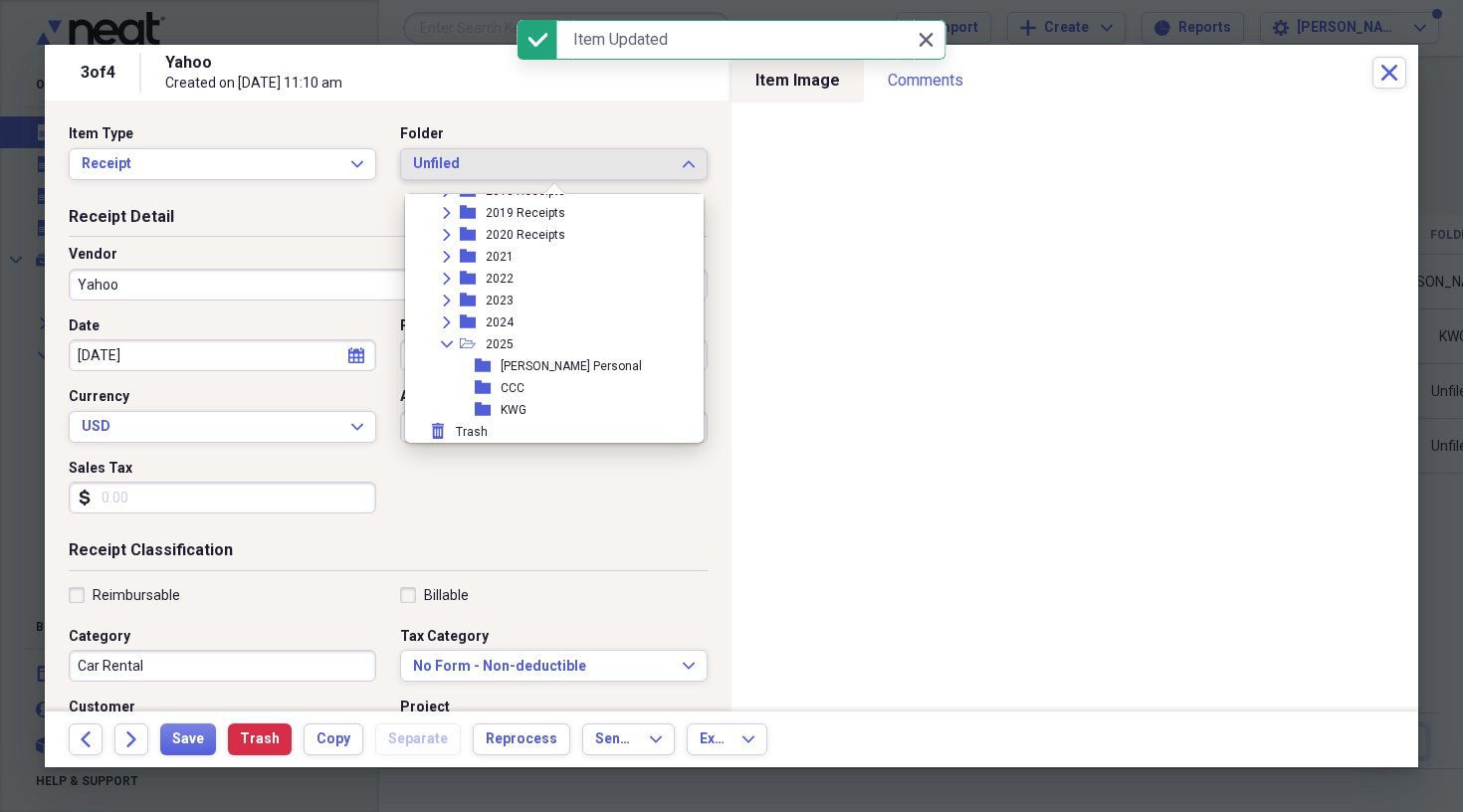 scroll, scrollTop: 160, scrollLeft: 0, axis: vertical 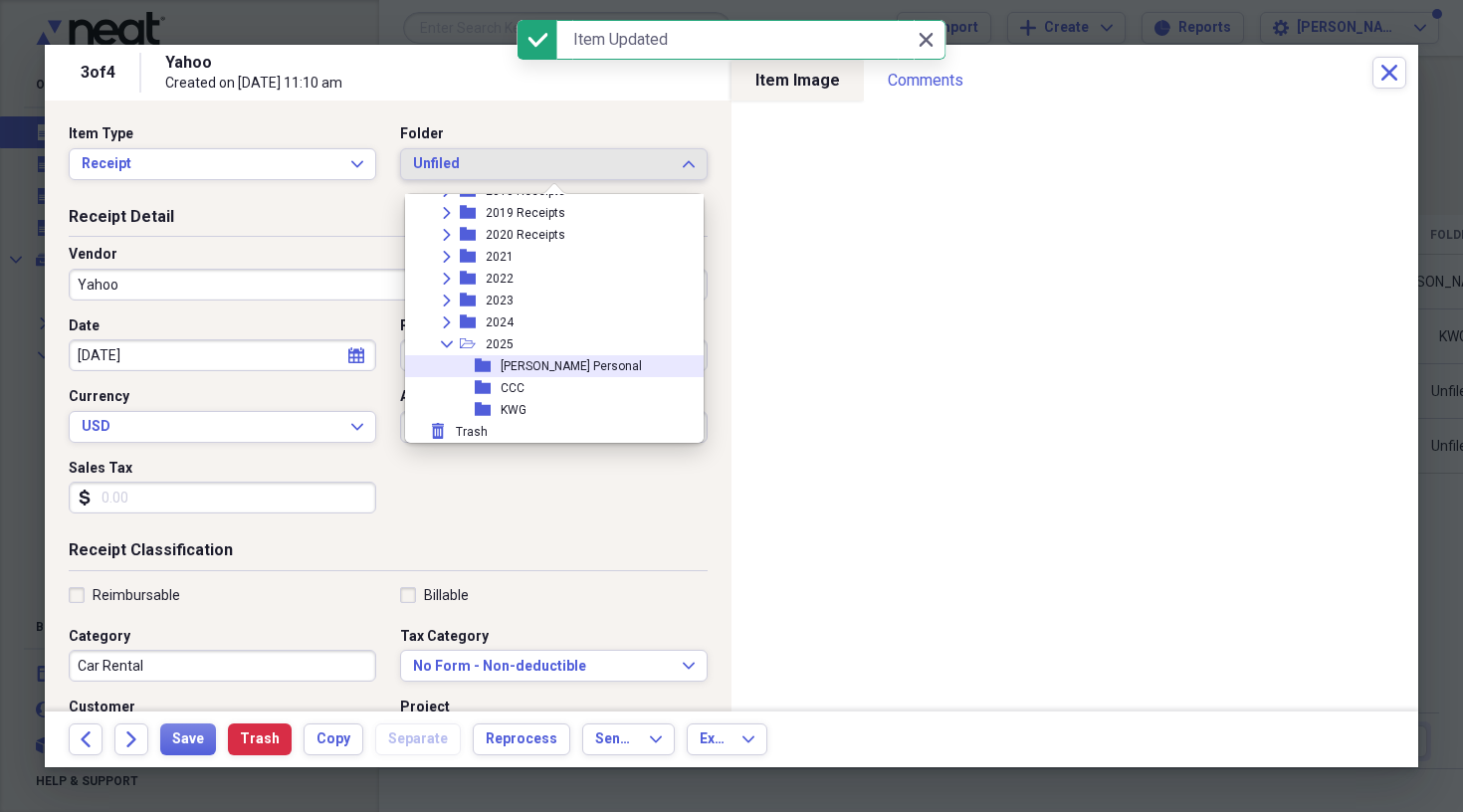 click on "[PERSON_NAME] Personal" at bounding box center (571, 366) 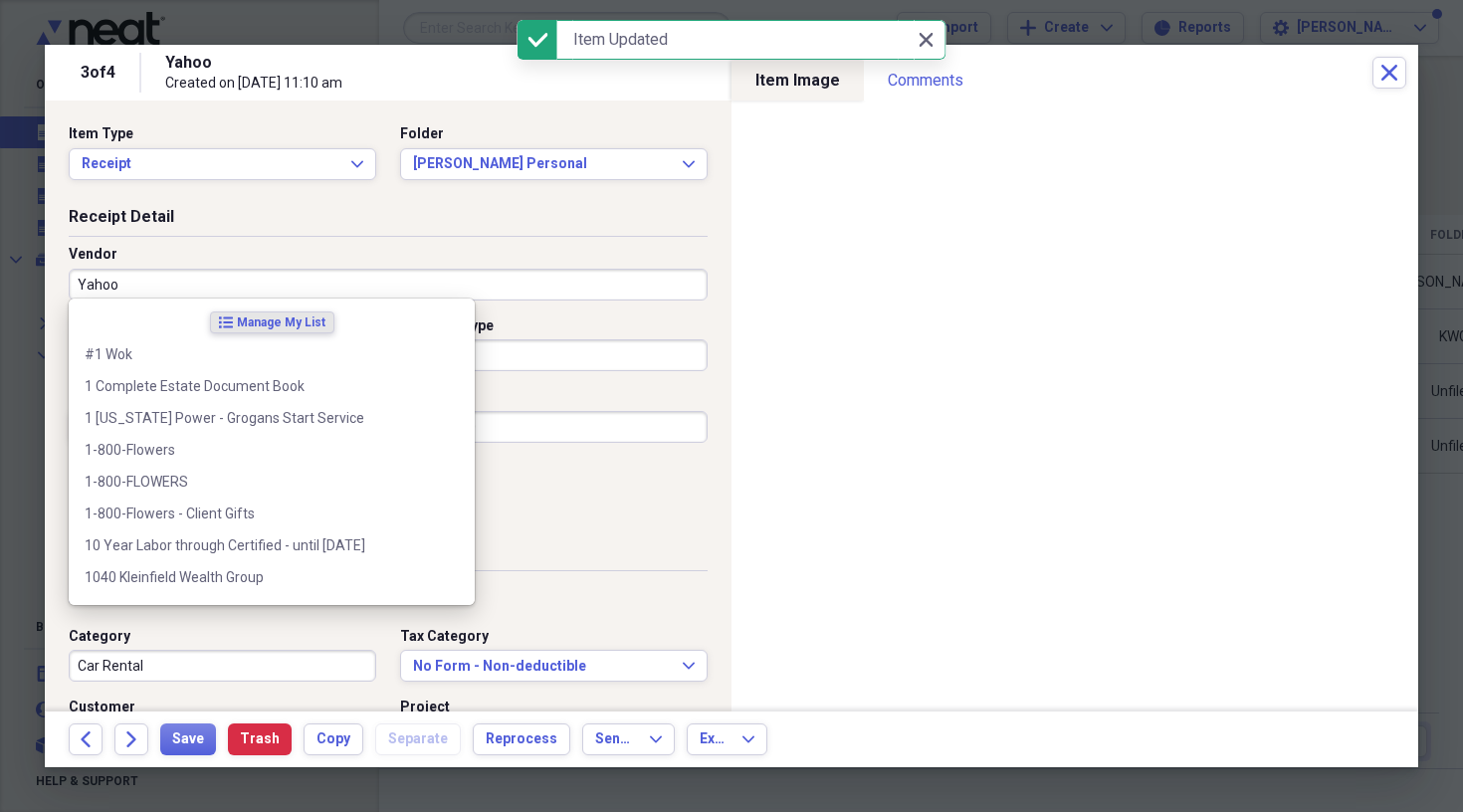 click on "Yahoo" at bounding box center (388, 285) 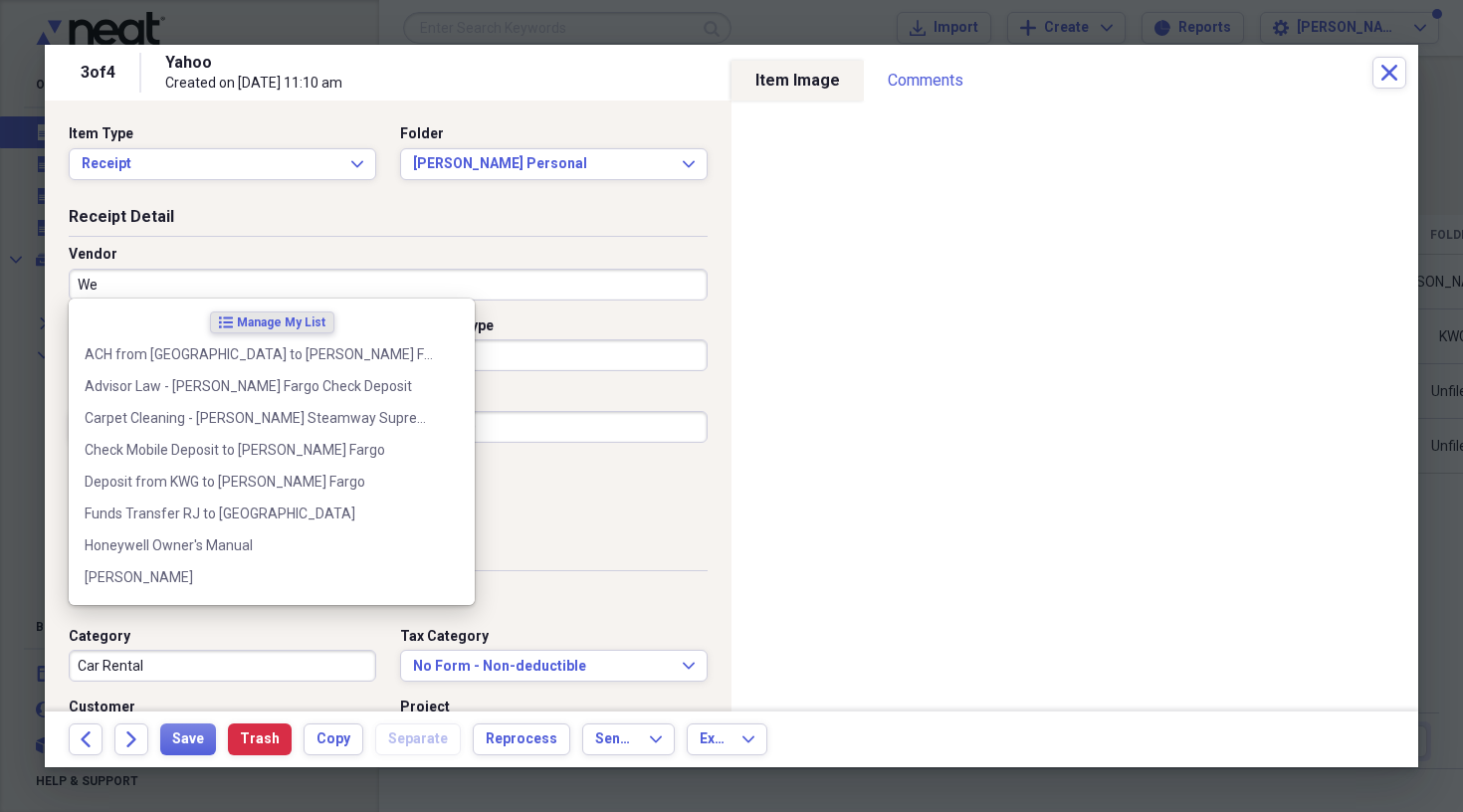type on "W" 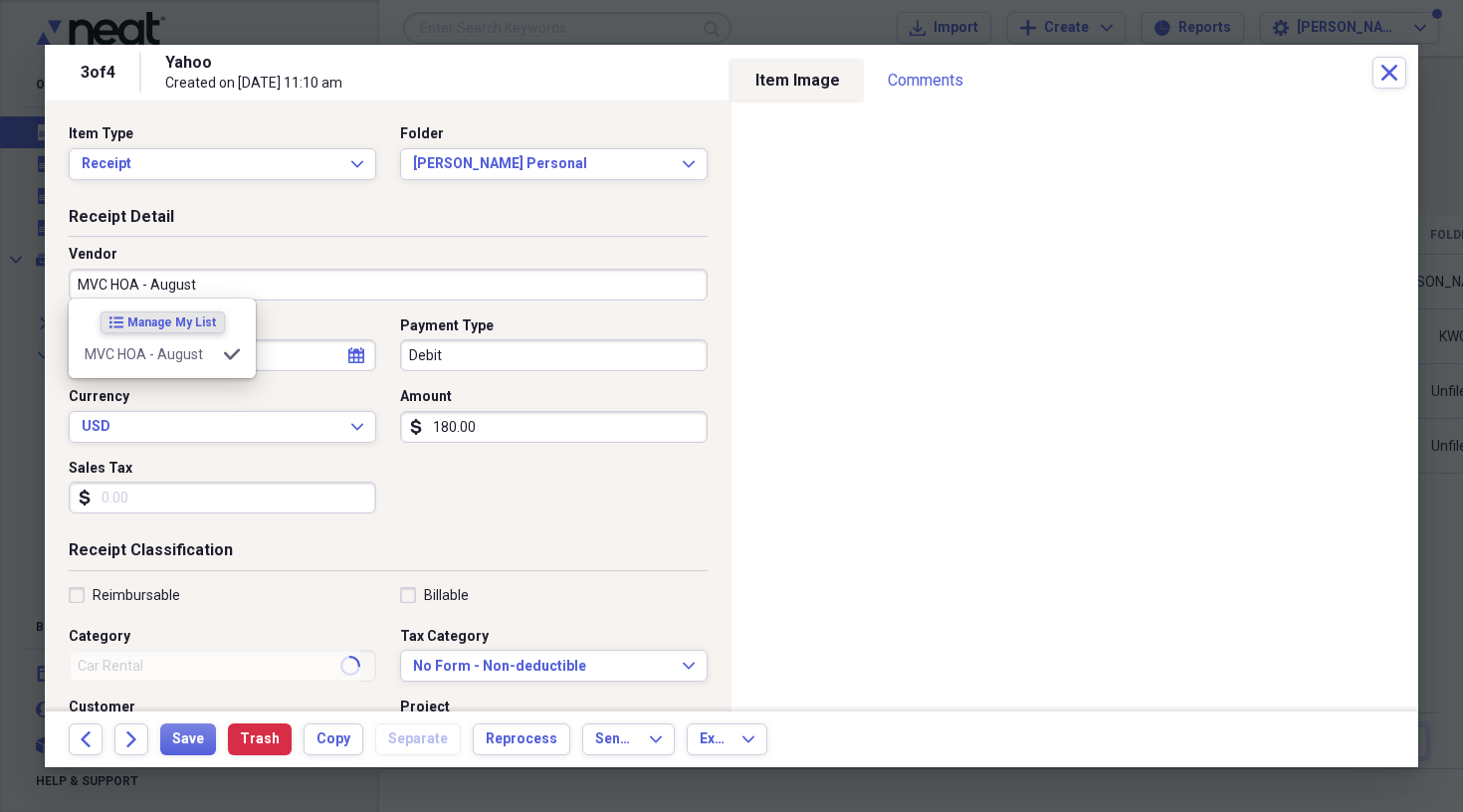 type on "MVC HOA - August" 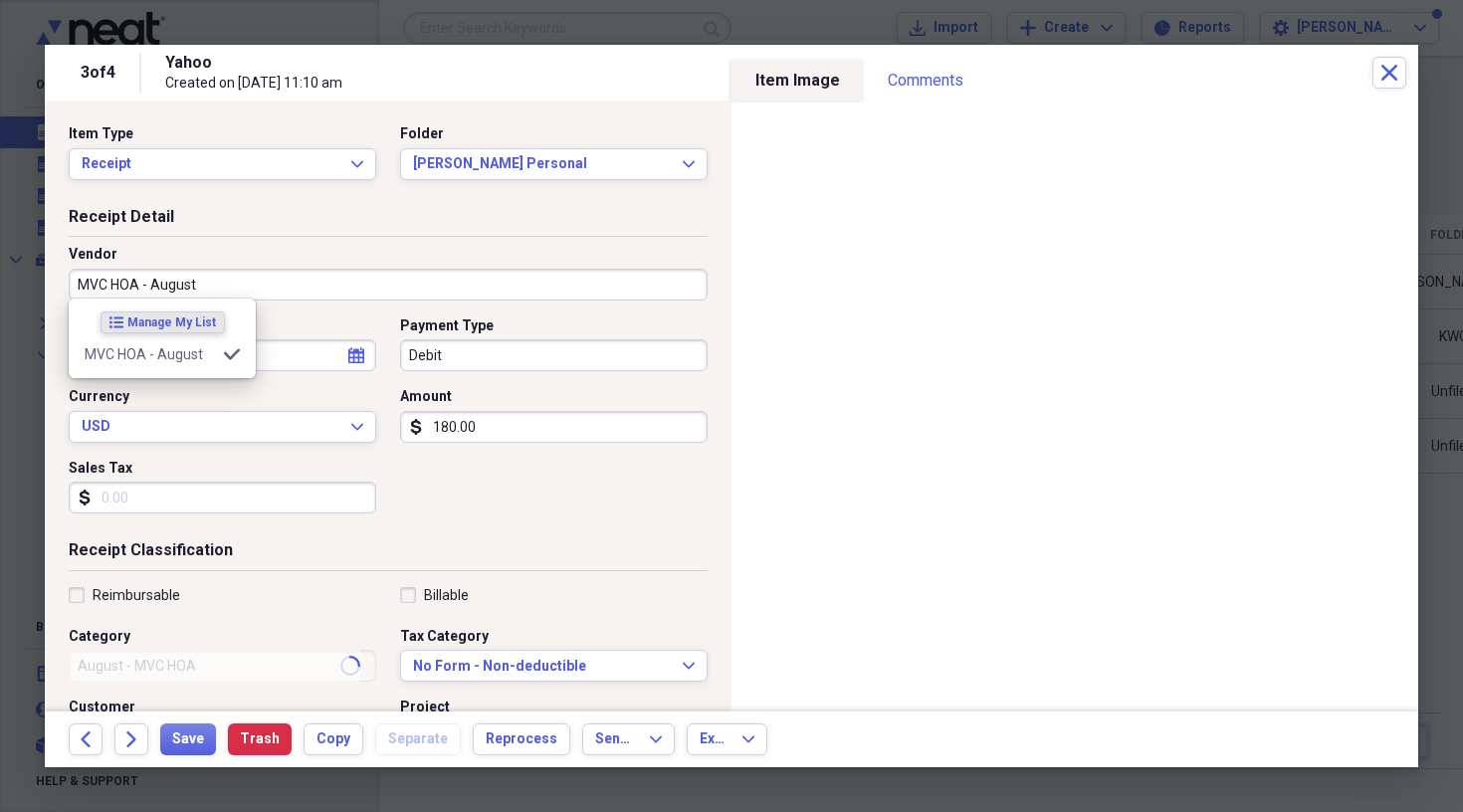 select on "6" 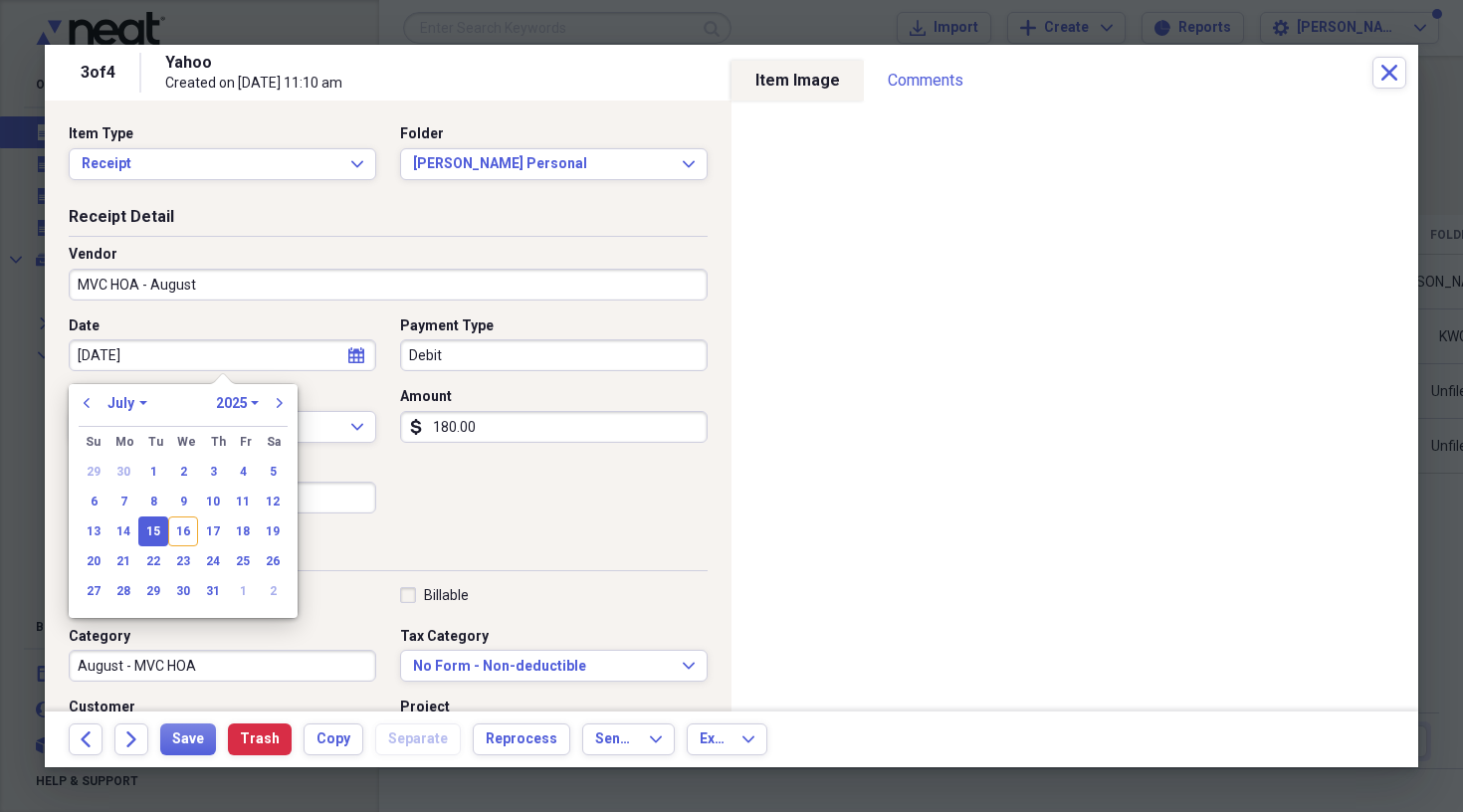 click on "Debit" at bounding box center (553, 355) 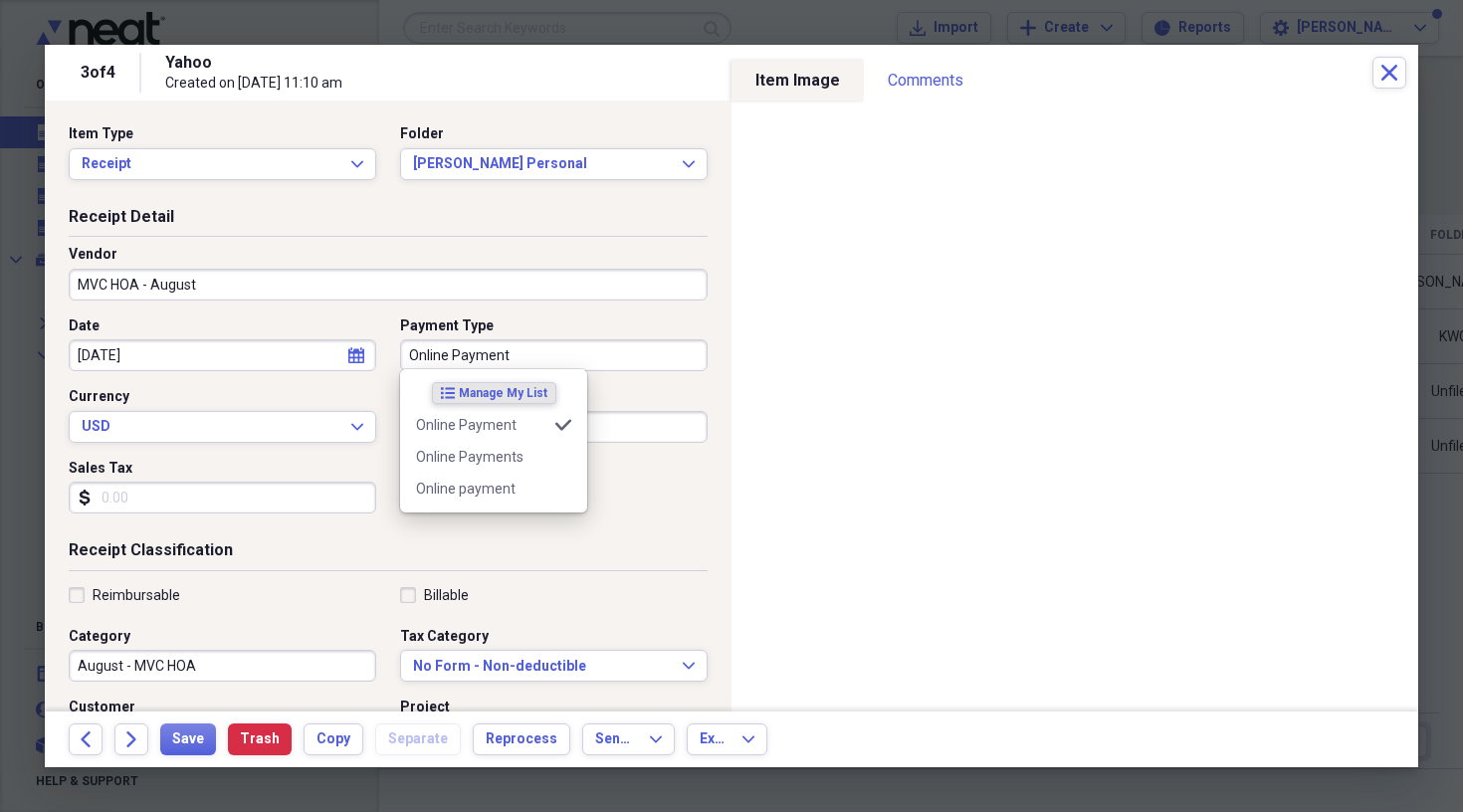 type on "Online Payment" 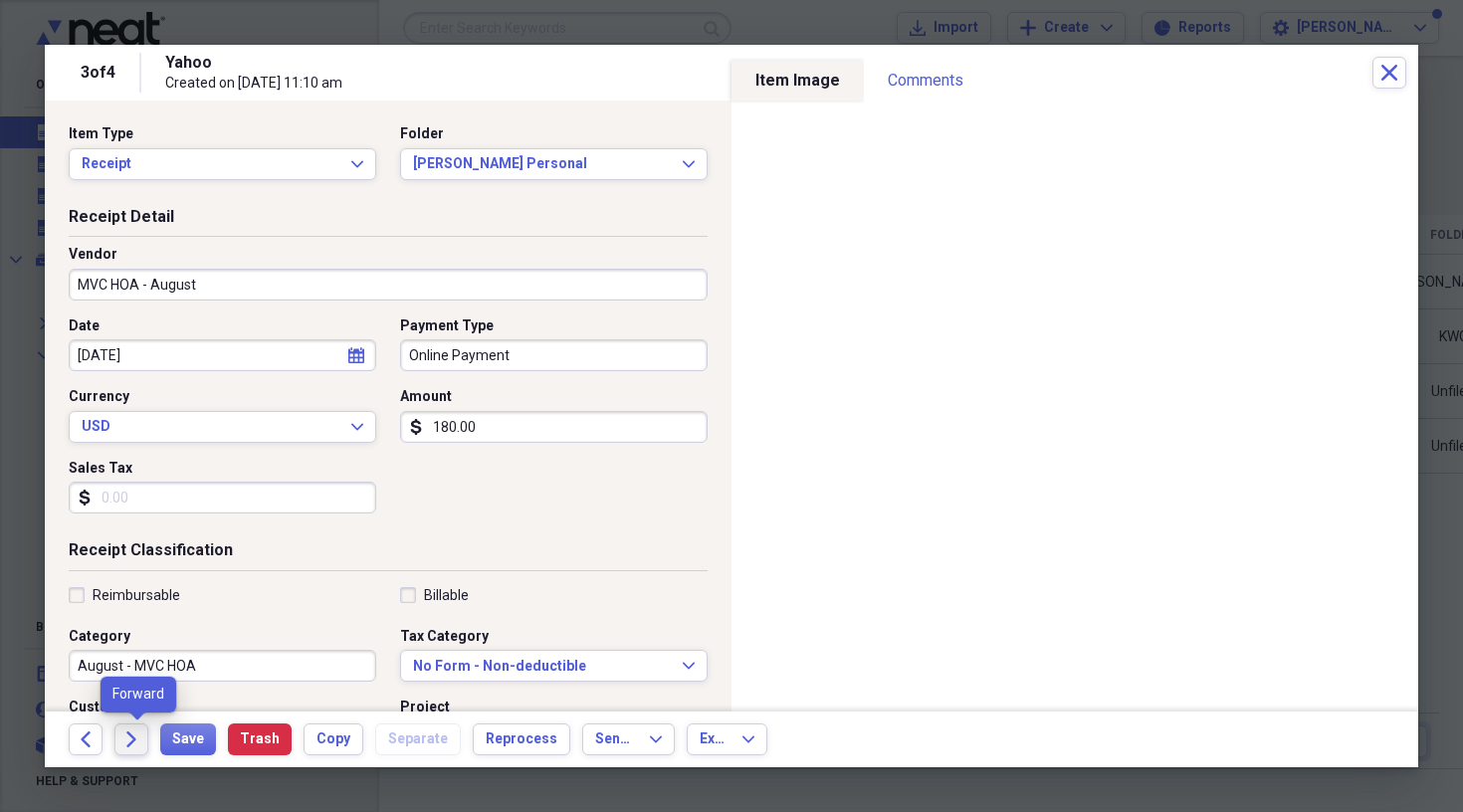 click on "Forward" 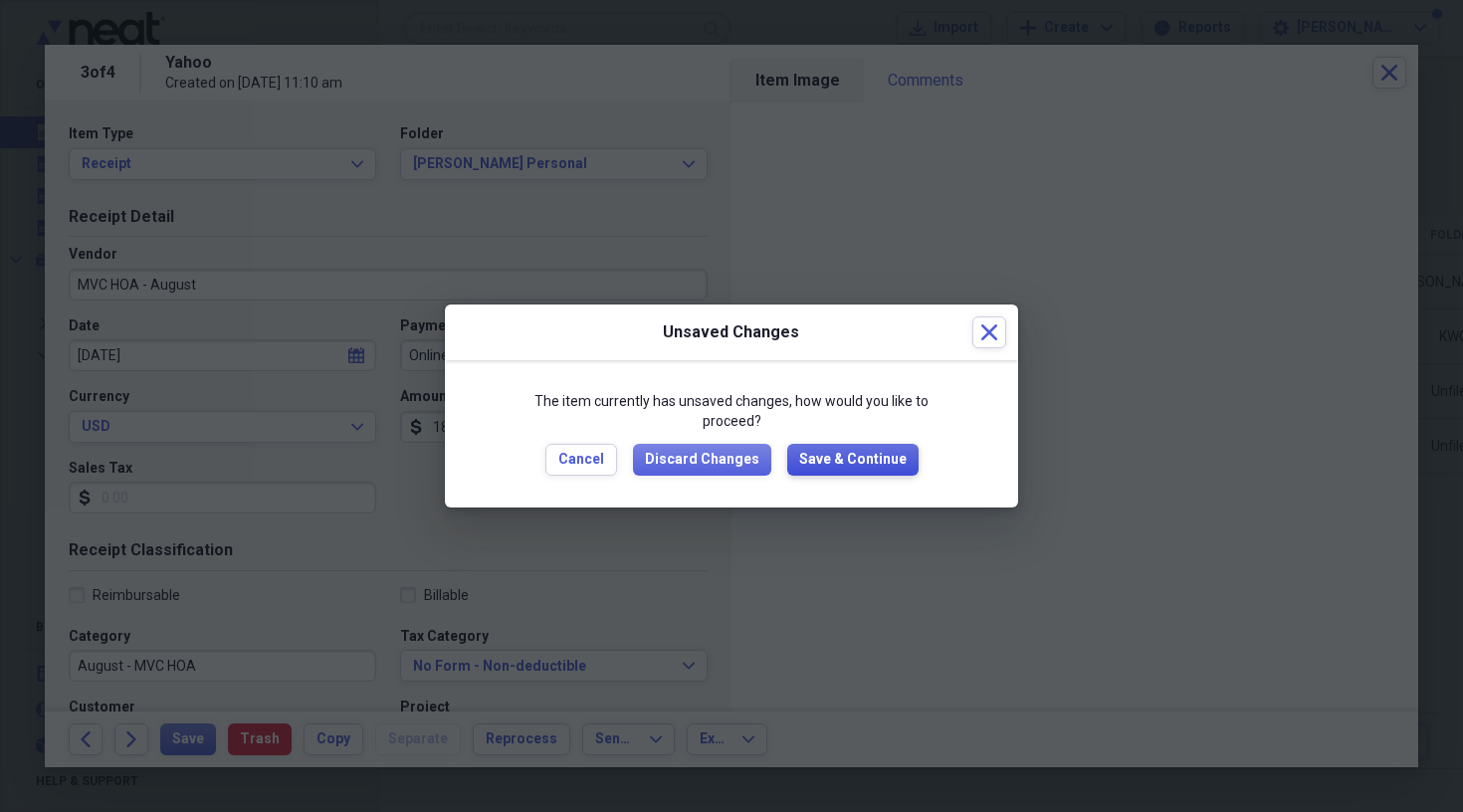 click on "Save & Continue" at bounding box center (853, 460) 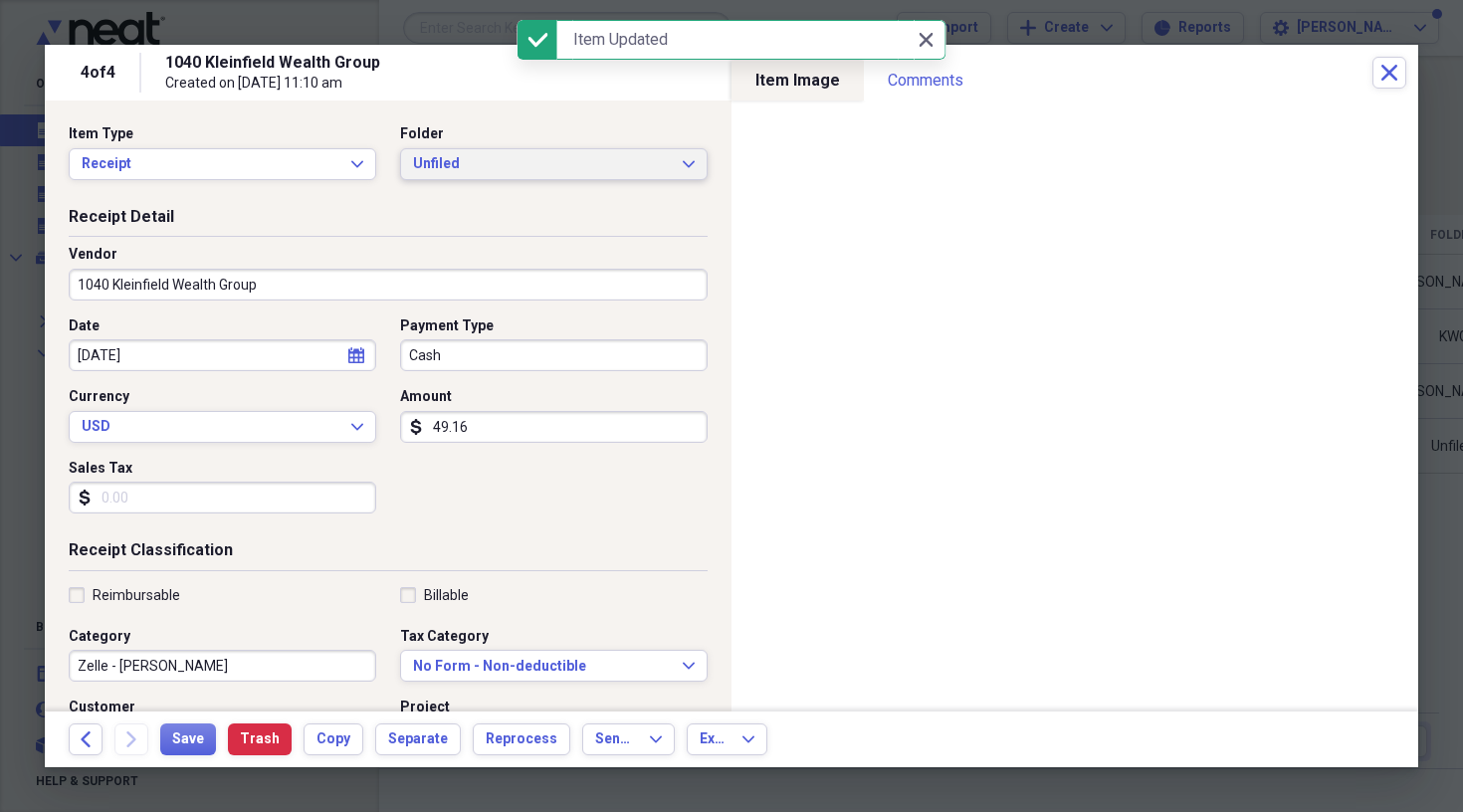 click on "Unfiled" at bounding box center (541, 164) 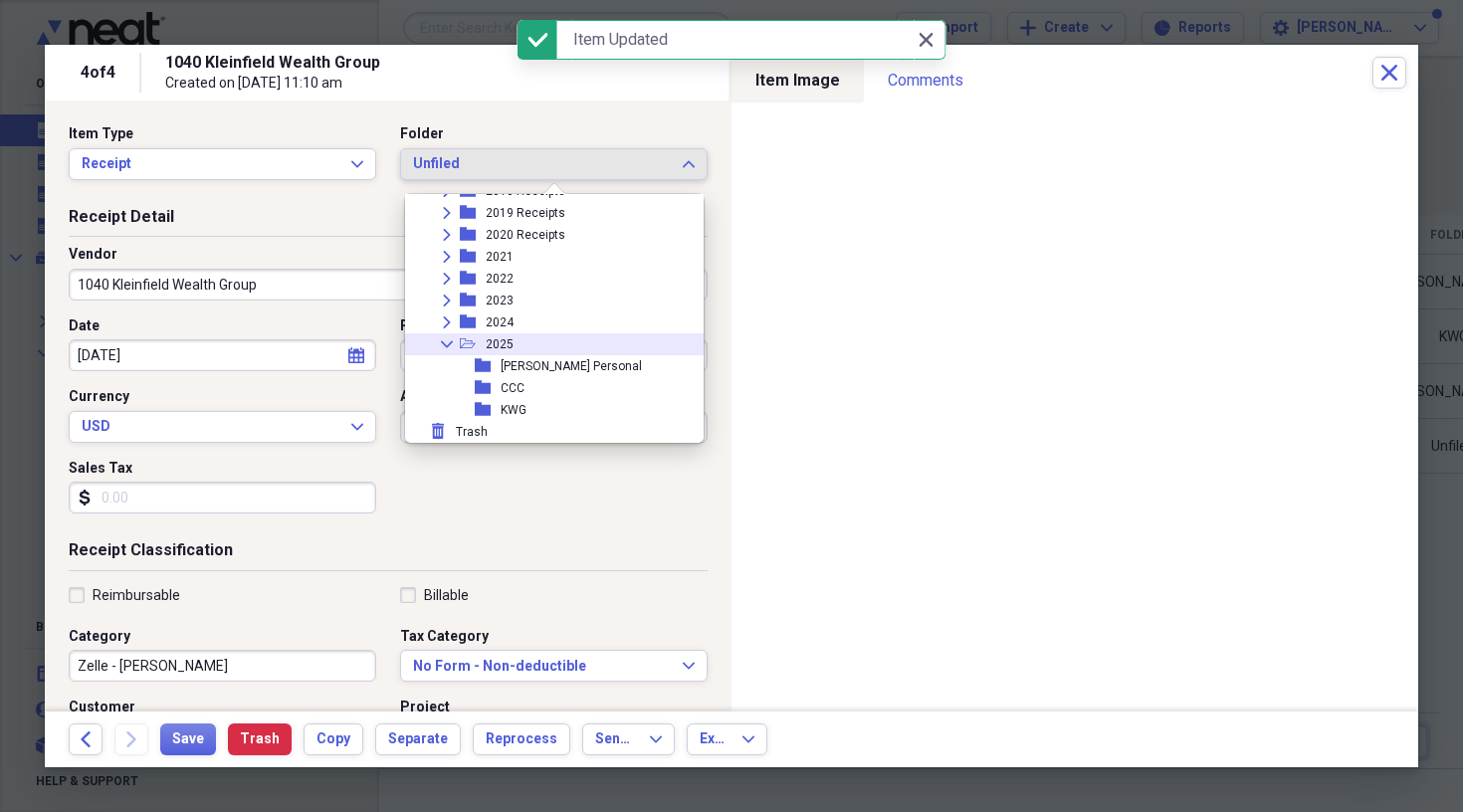 scroll, scrollTop: 160, scrollLeft: 0, axis: vertical 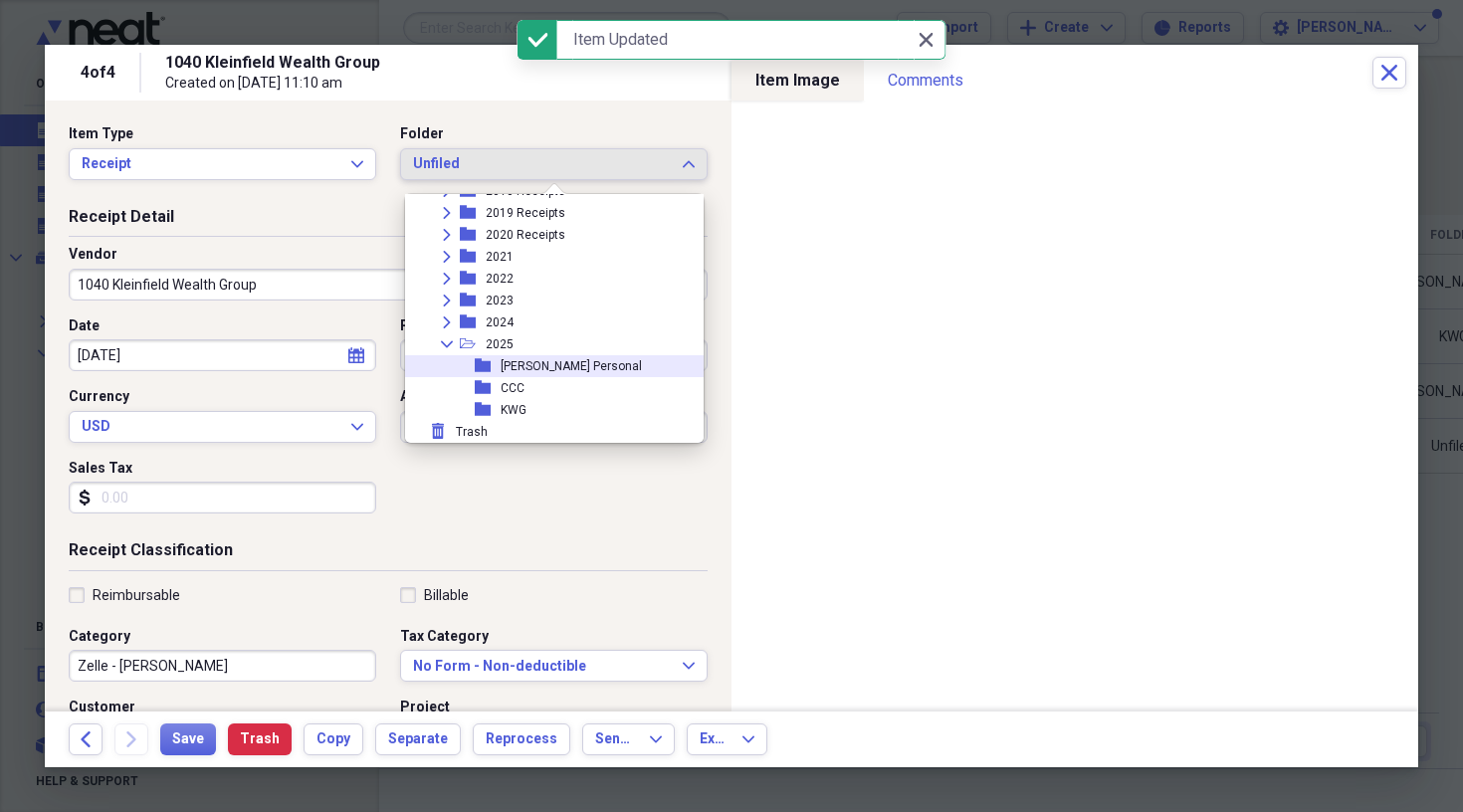 click on "[PERSON_NAME] Personal" at bounding box center (571, 366) 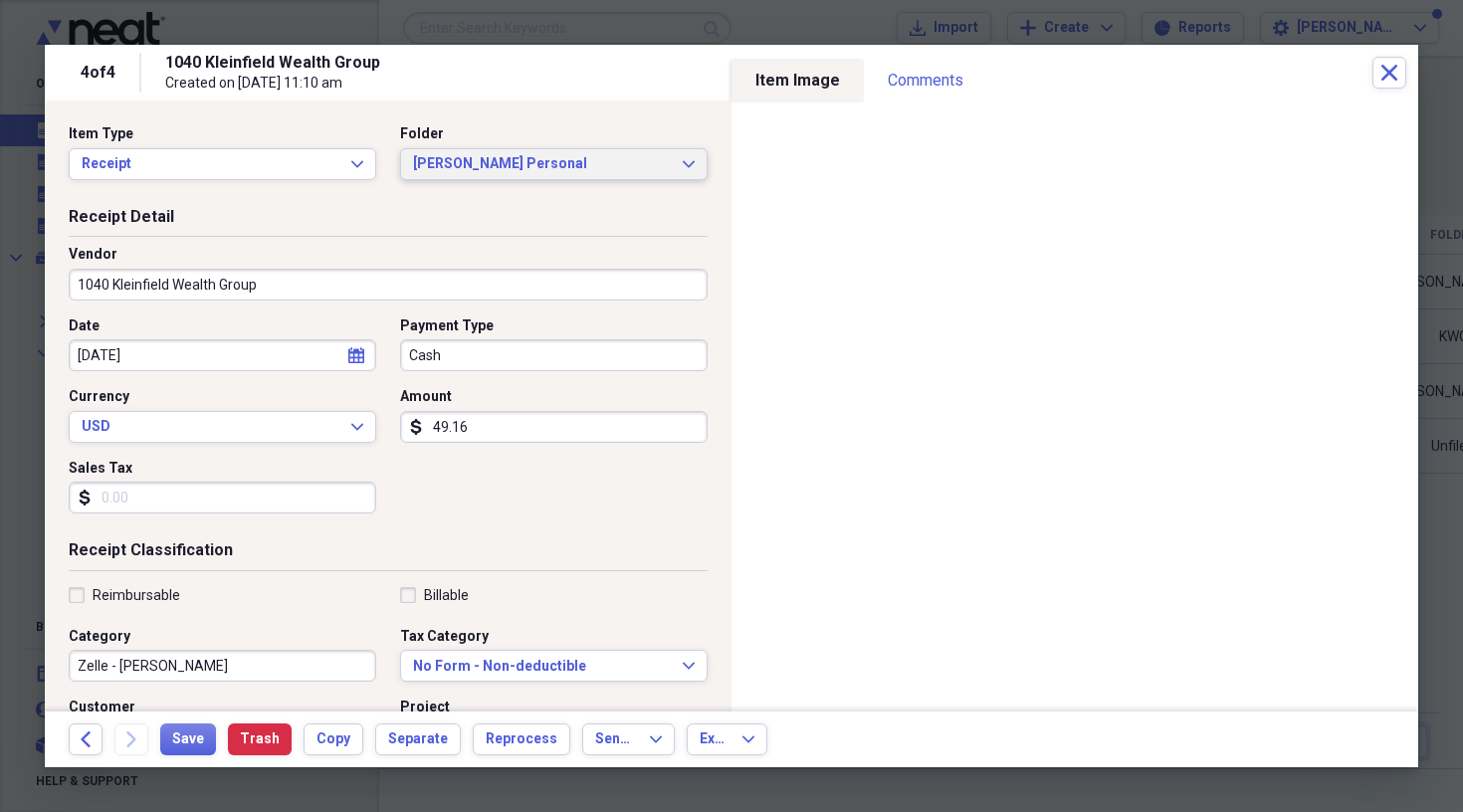 click on "[PERSON_NAME] Personal" at bounding box center [541, 164] 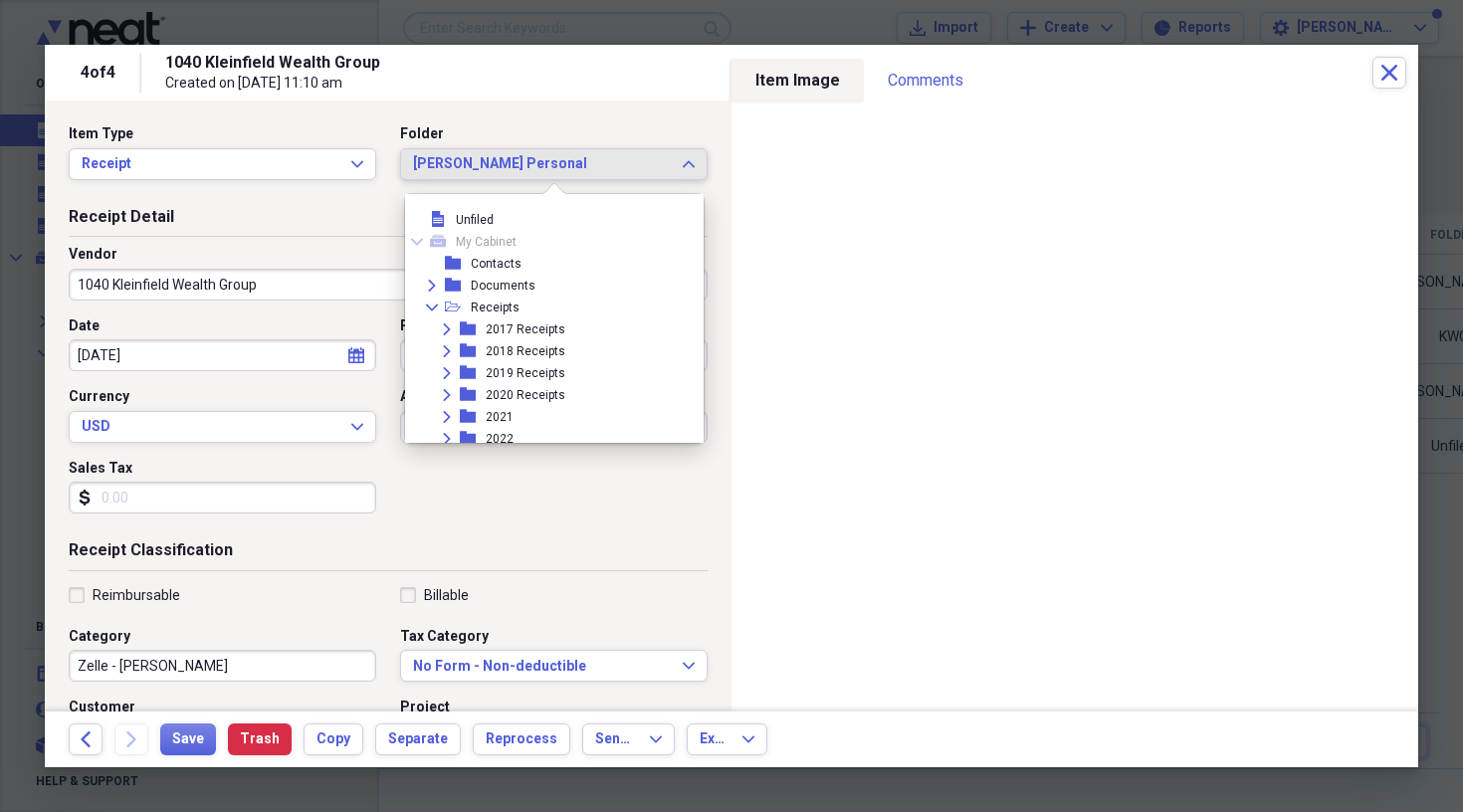 scroll, scrollTop: 160, scrollLeft: 0, axis: vertical 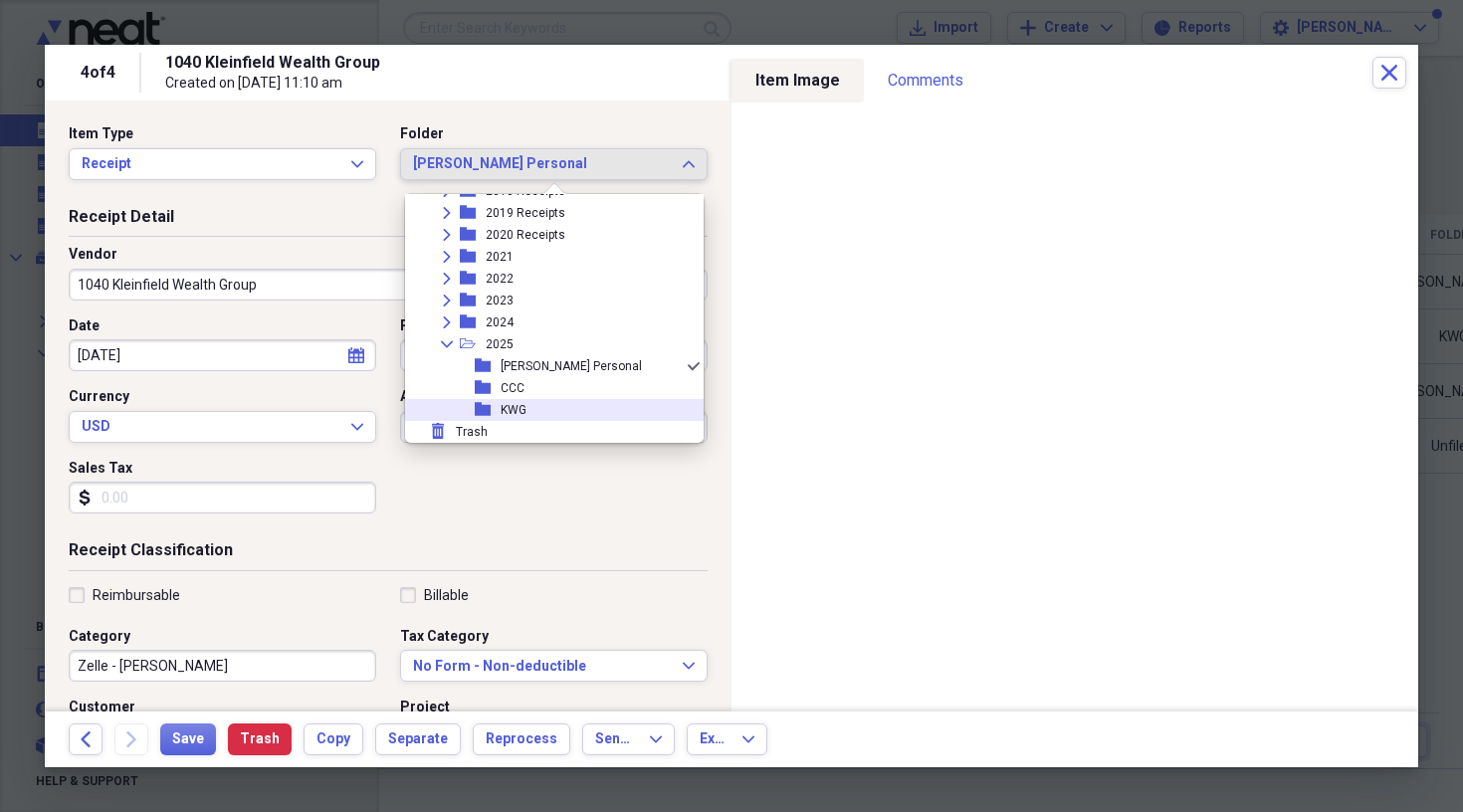 click on "KWG" at bounding box center (514, 410) 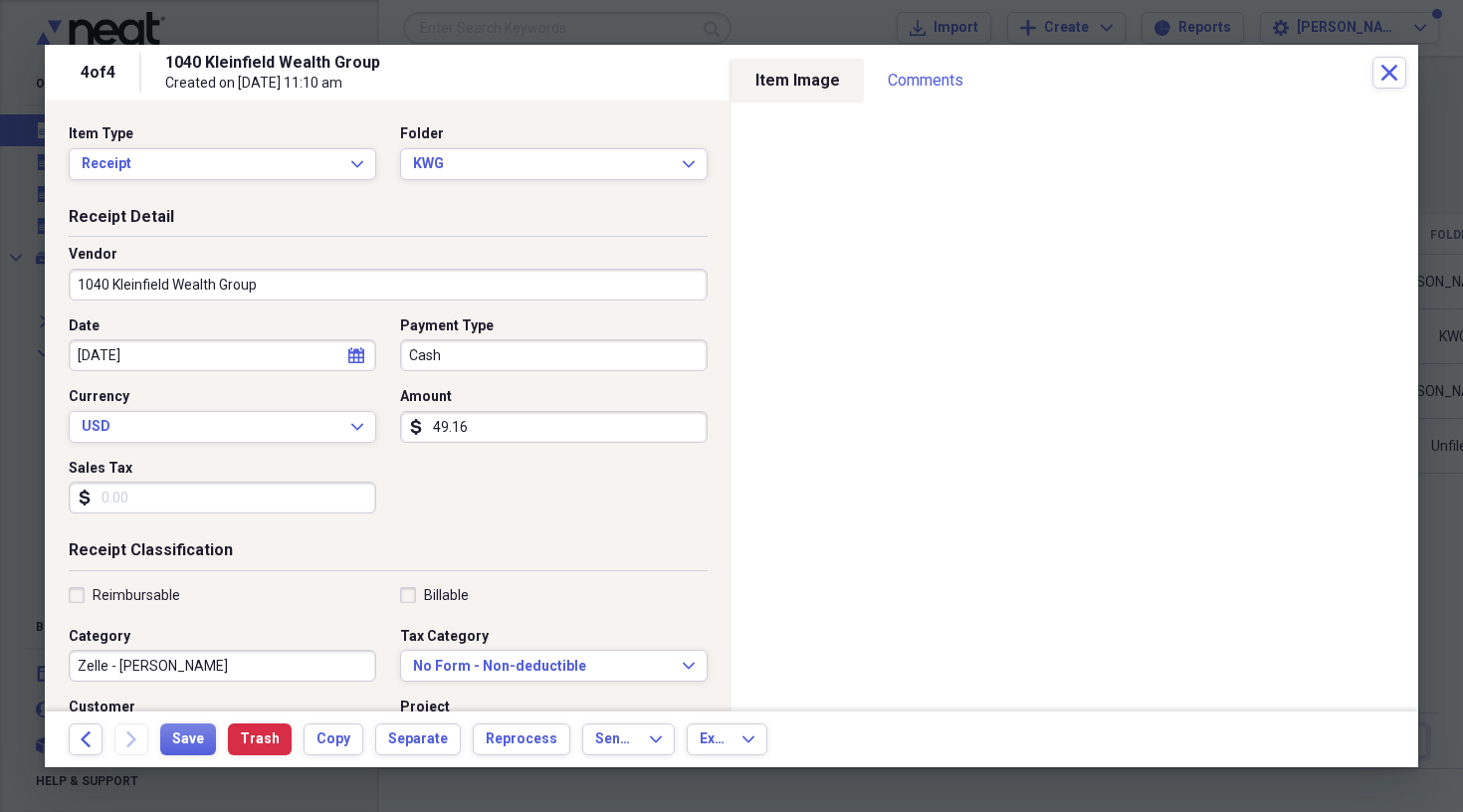 click on "1040 Kleinfield Wealth Group" at bounding box center [388, 285] 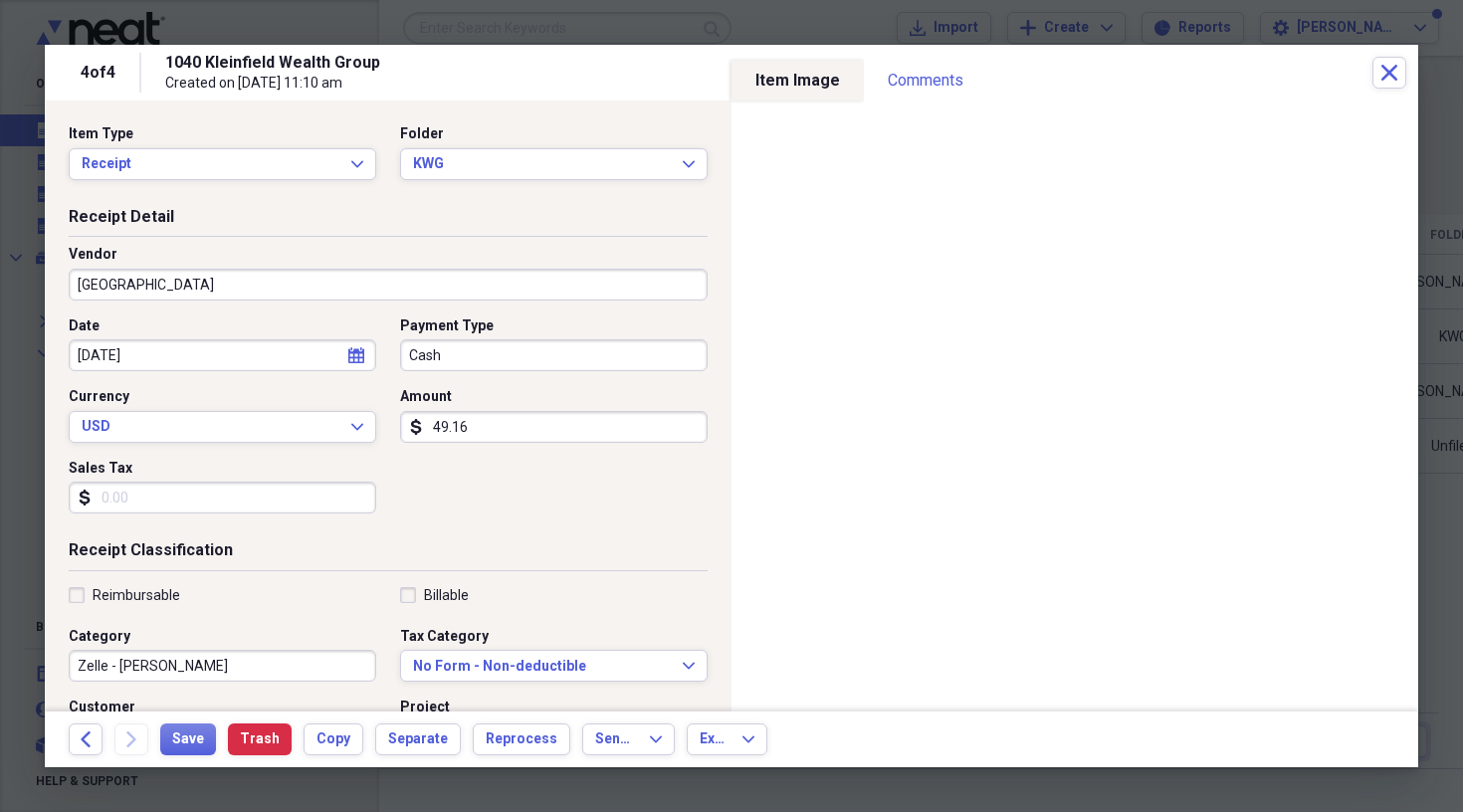 scroll, scrollTop: 0, scrollLeft: 0, axis: both 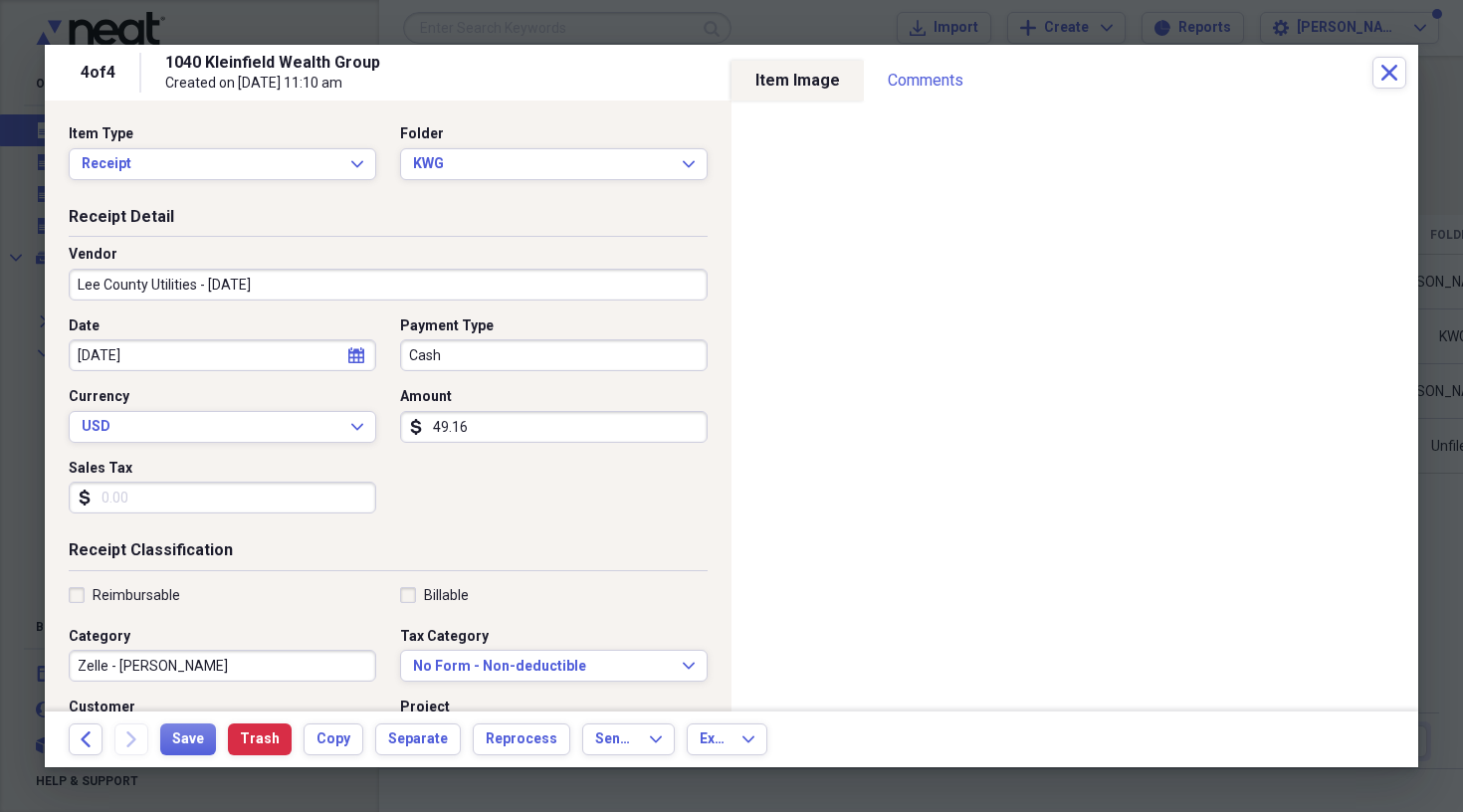 type on "Lee County Utilities - July" 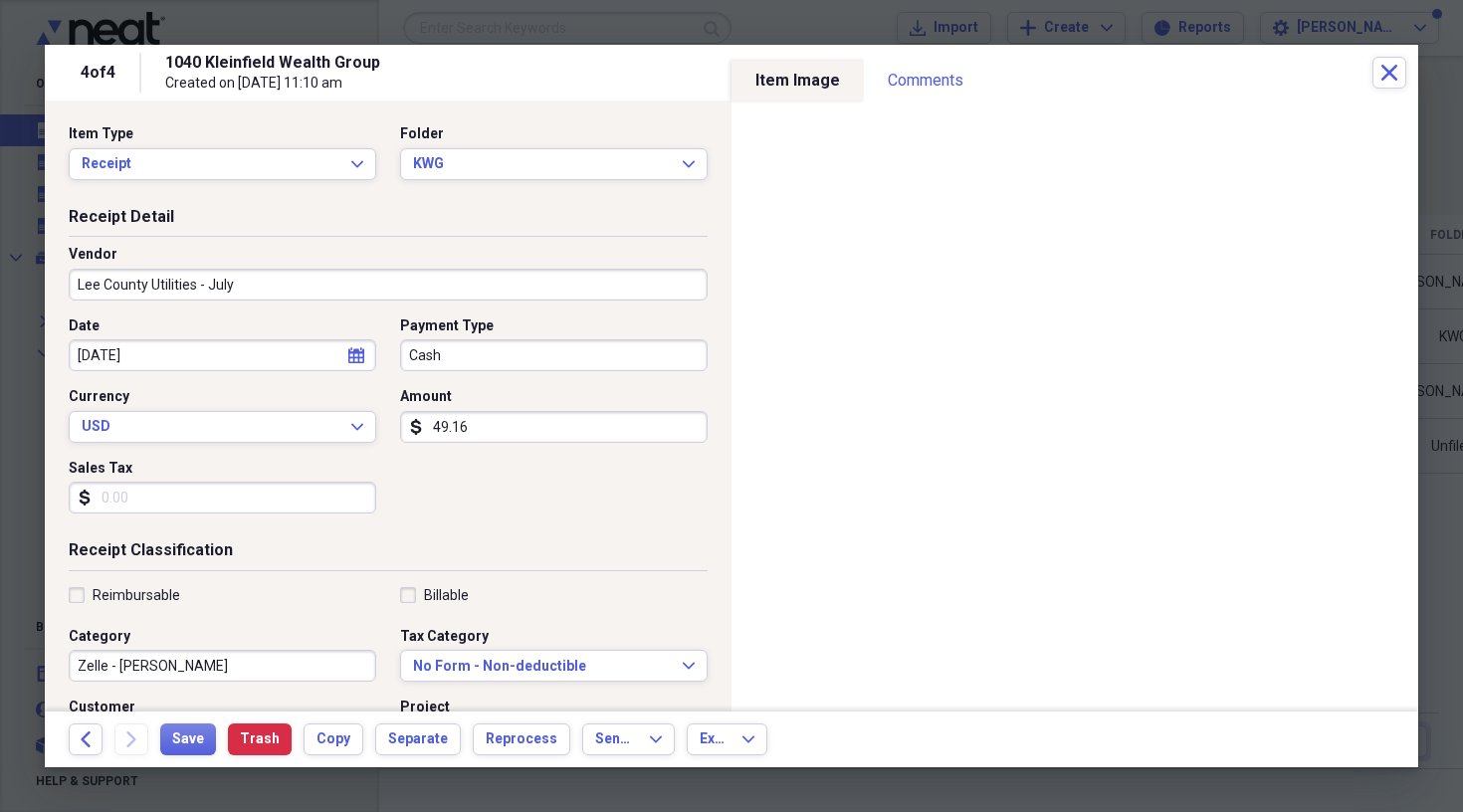 type on "July - Lee County Utilities" 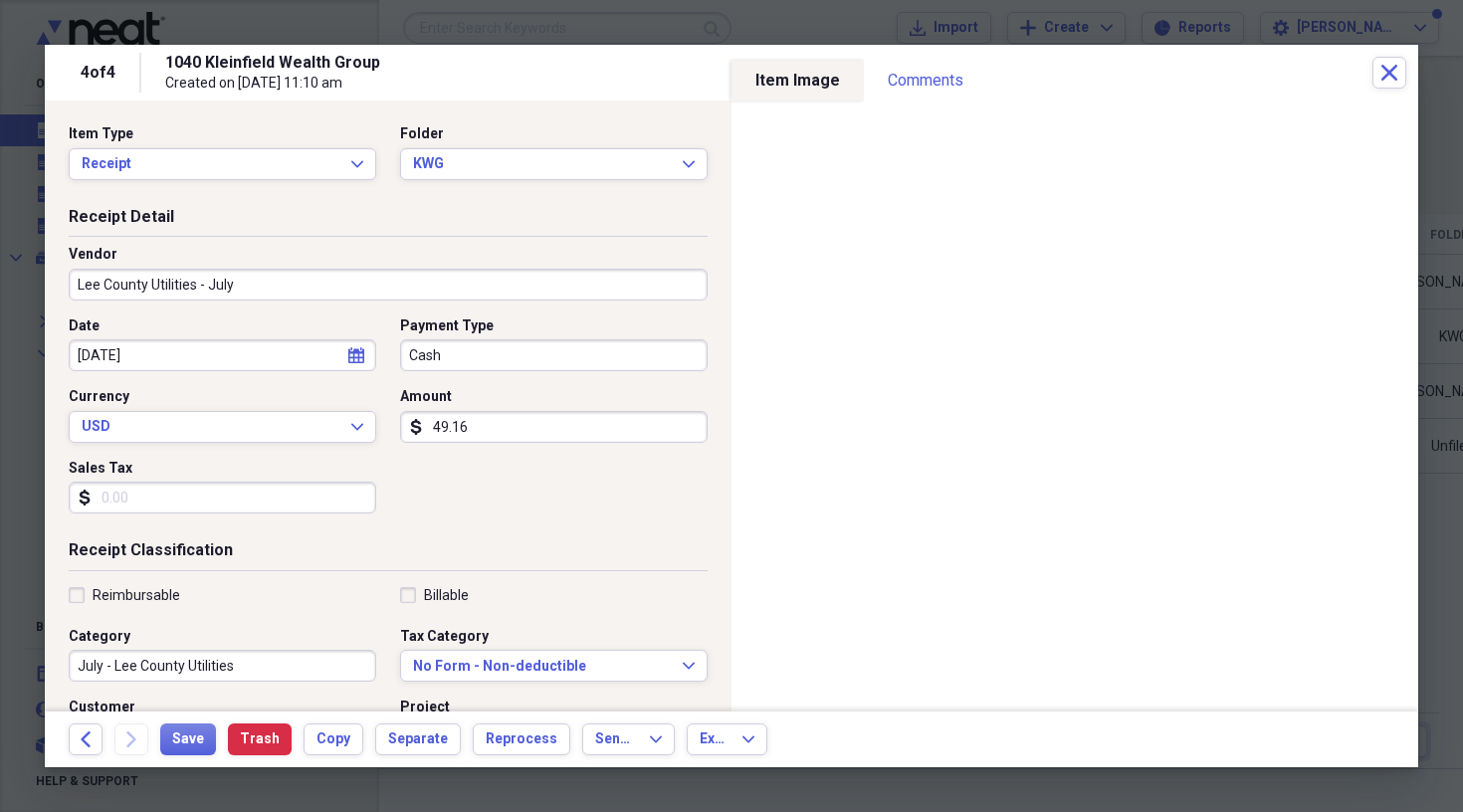 type on "Lee County Utilities - July" 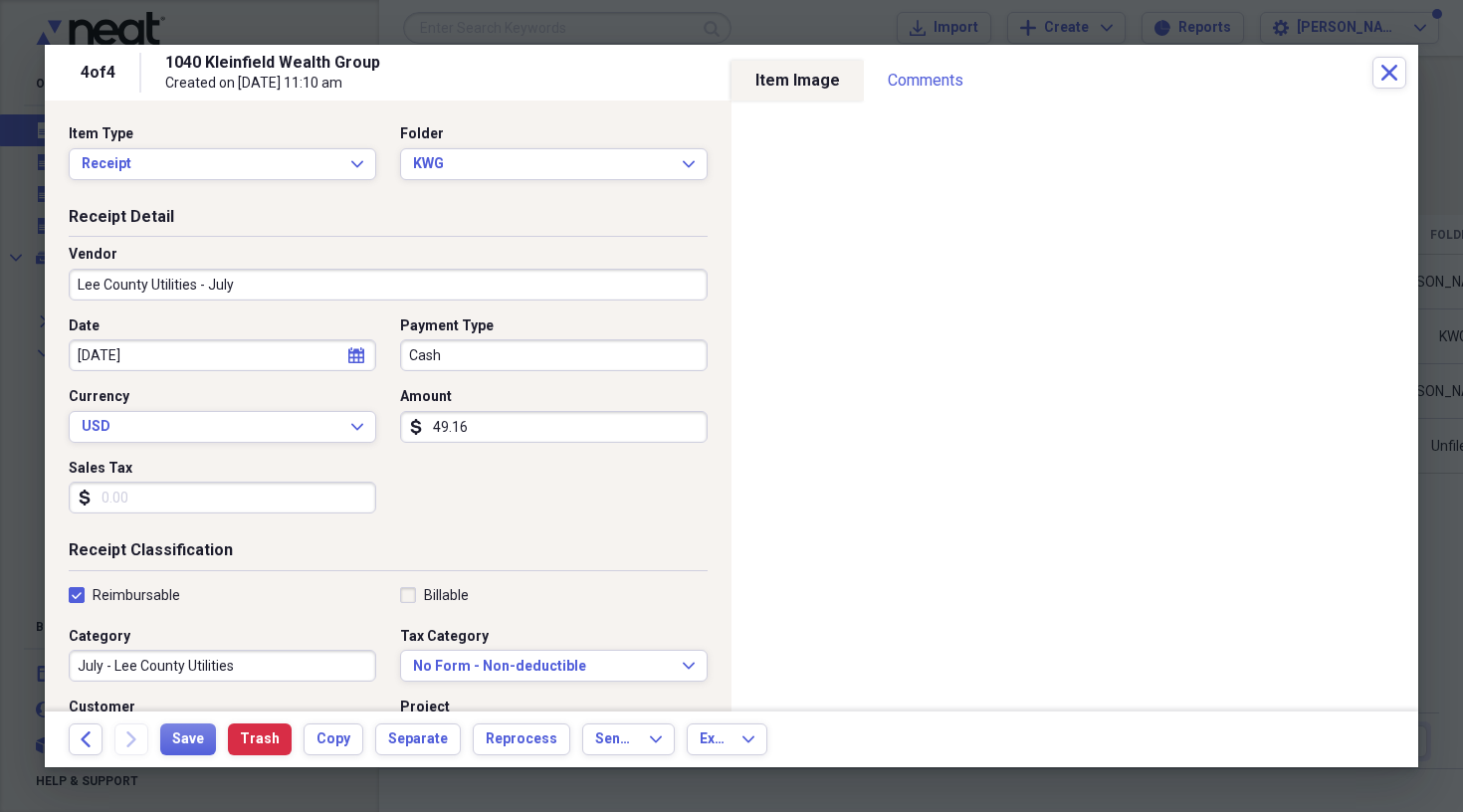 checkbox on "true" 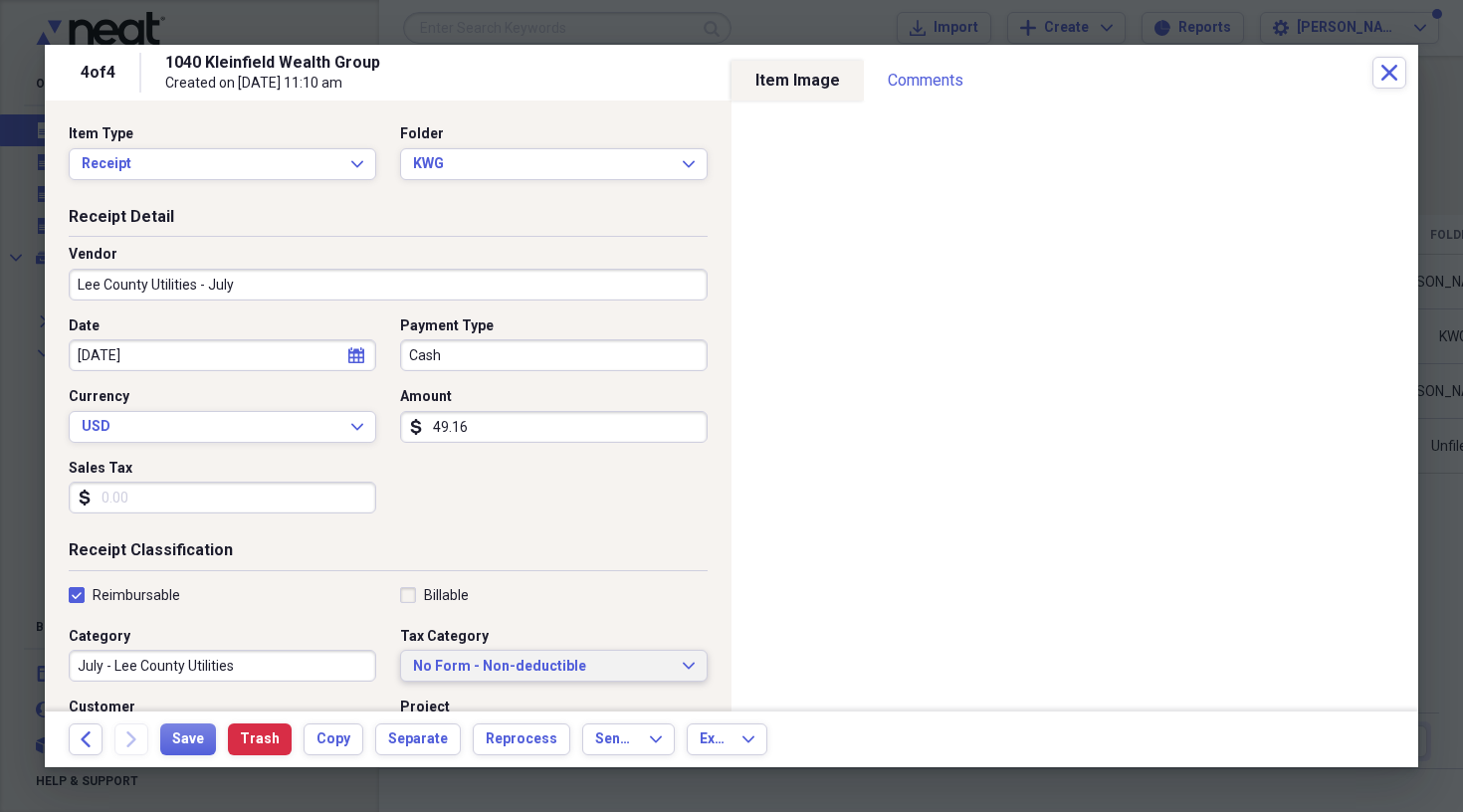 click on "No Form - Non-deductible" at bounding box center (541, 667) 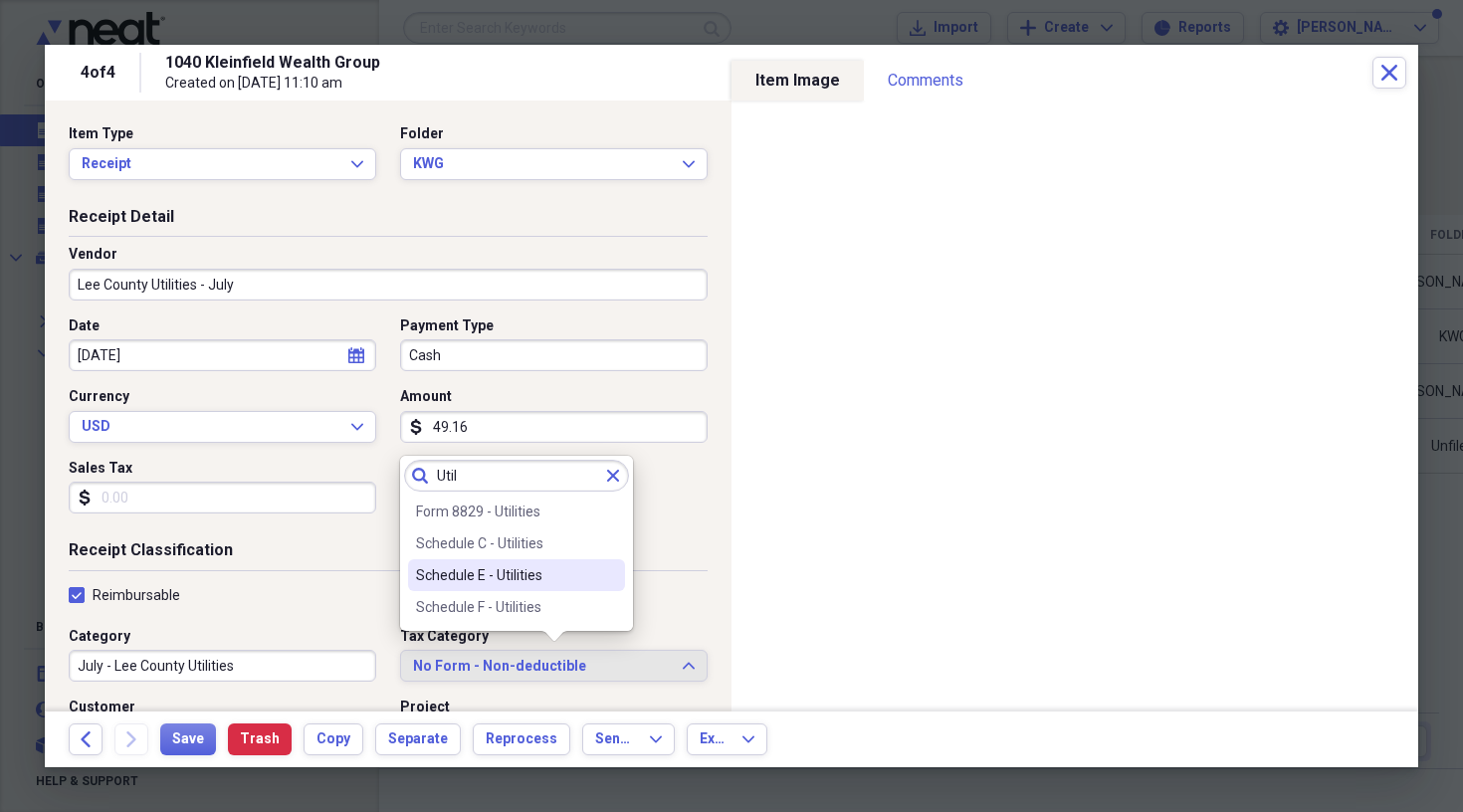 type on "Util" 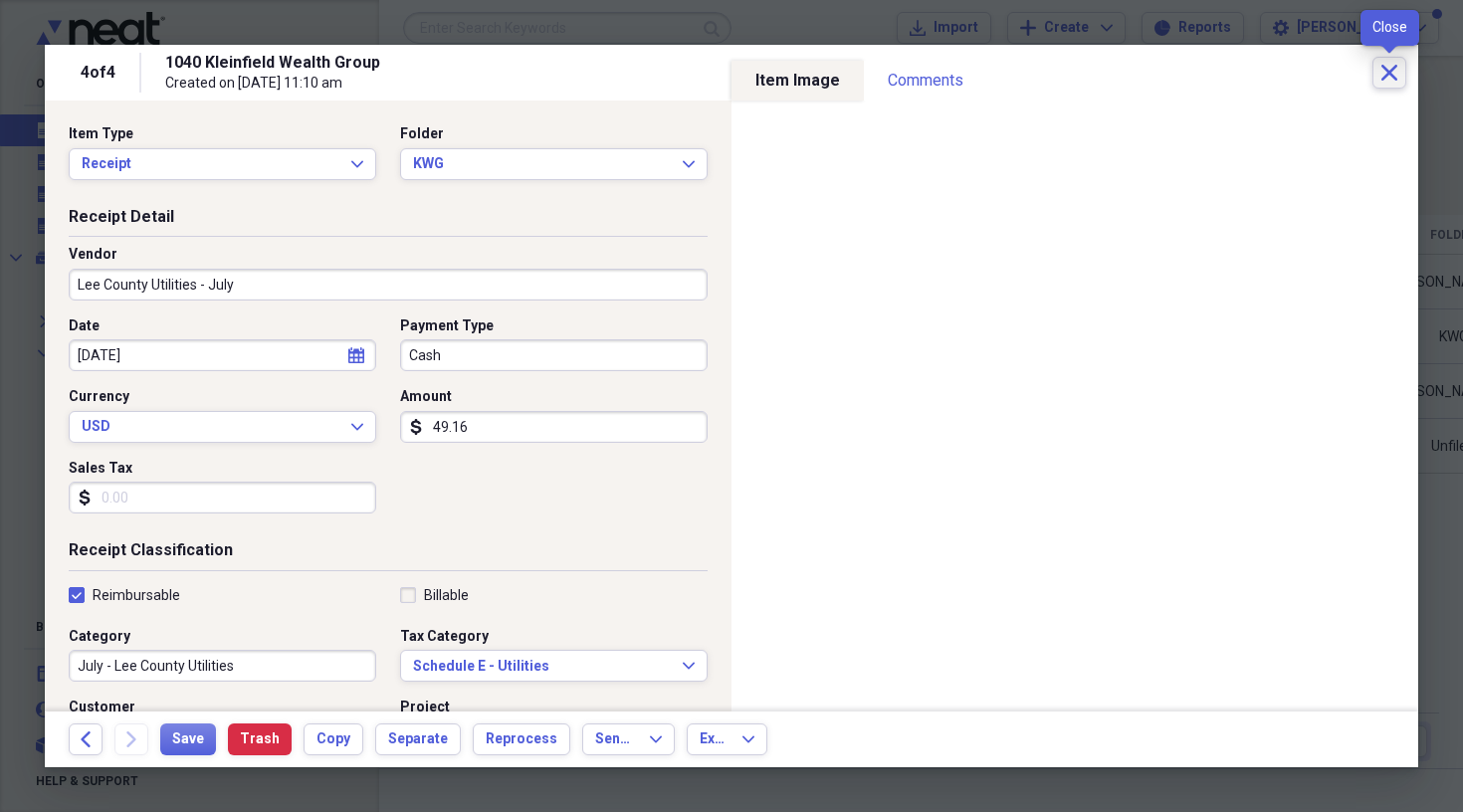click on "Close" at bounding box center (1389, 73) 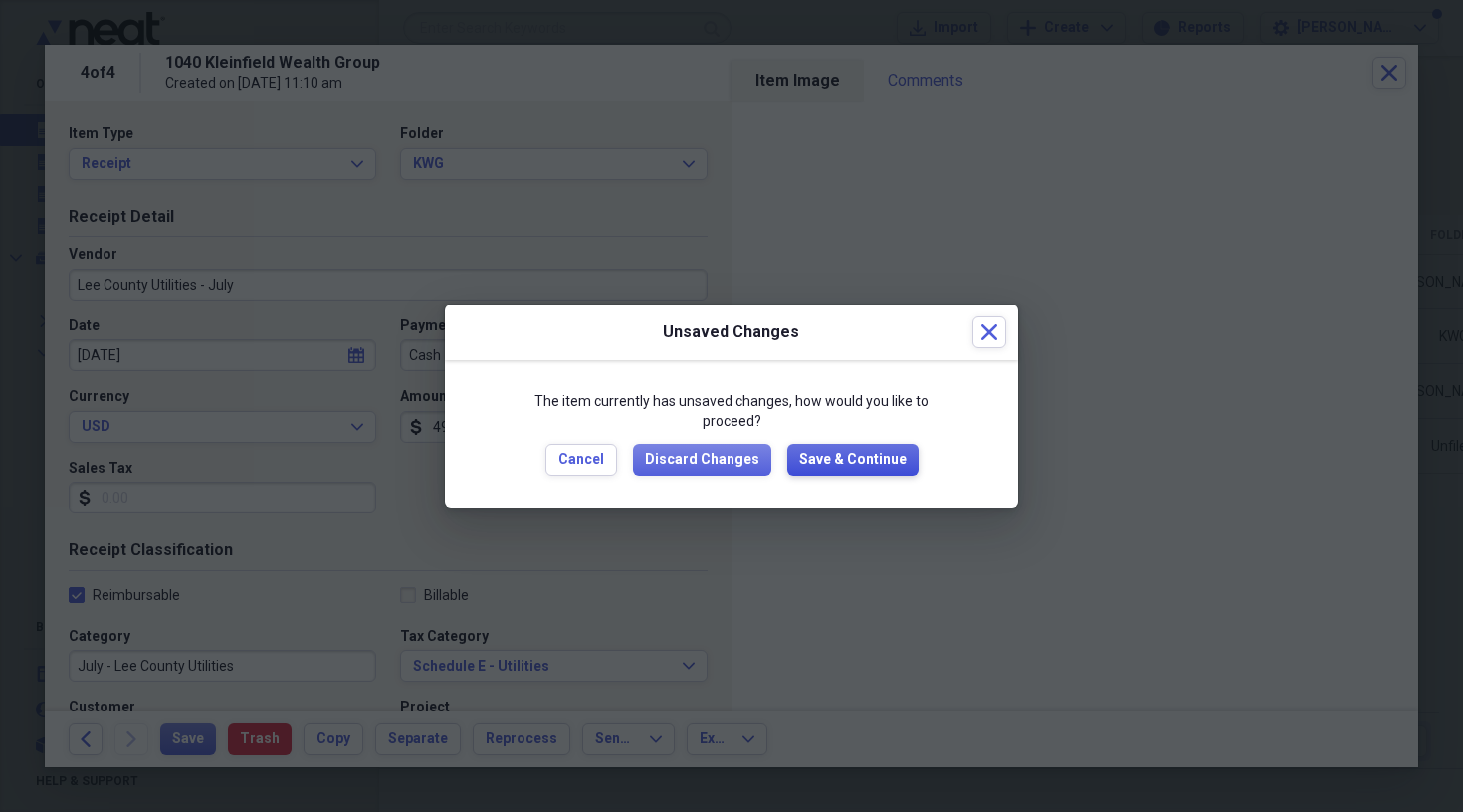 click on "Save & Continue" at bounding box center [853, 460] 